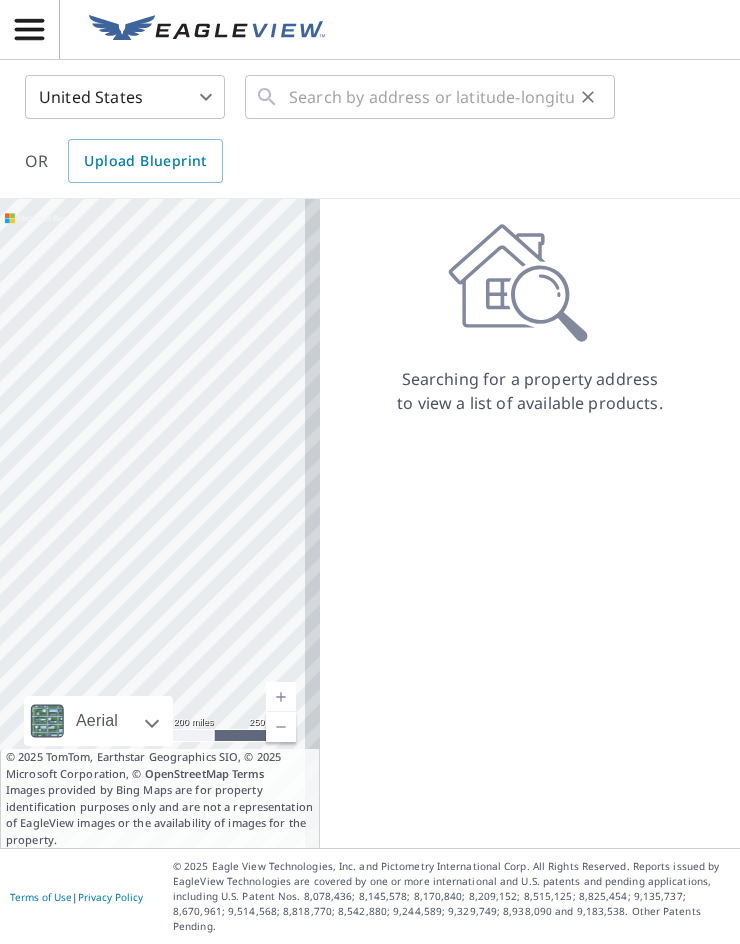 scroll, scrollTop: 0, scrollLeft: 0, axis: both 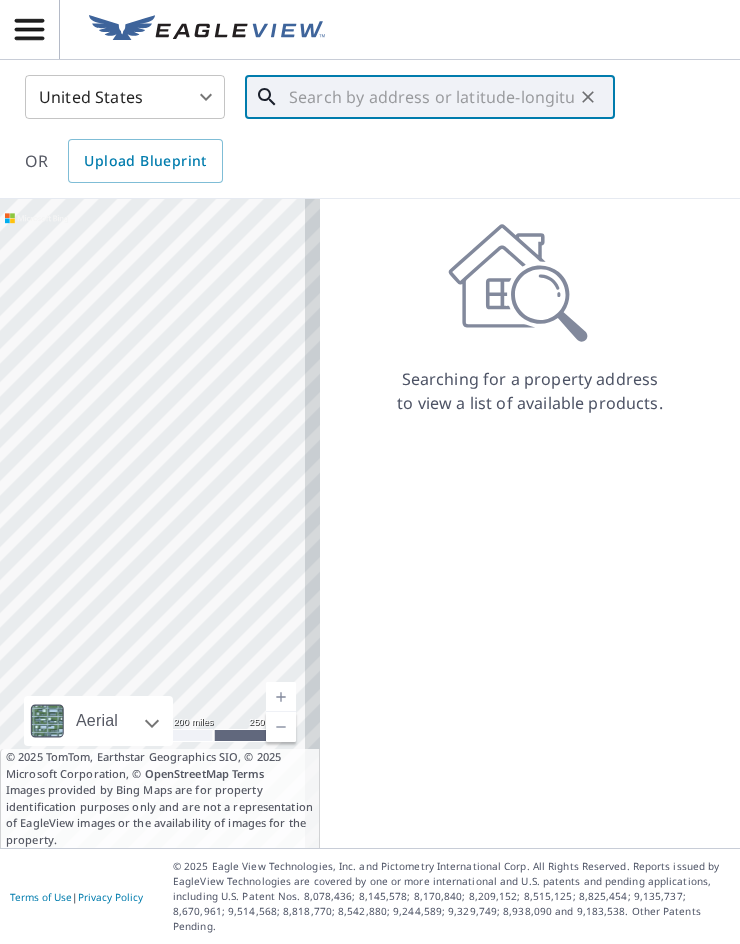 click at bounding box center [431, 97] 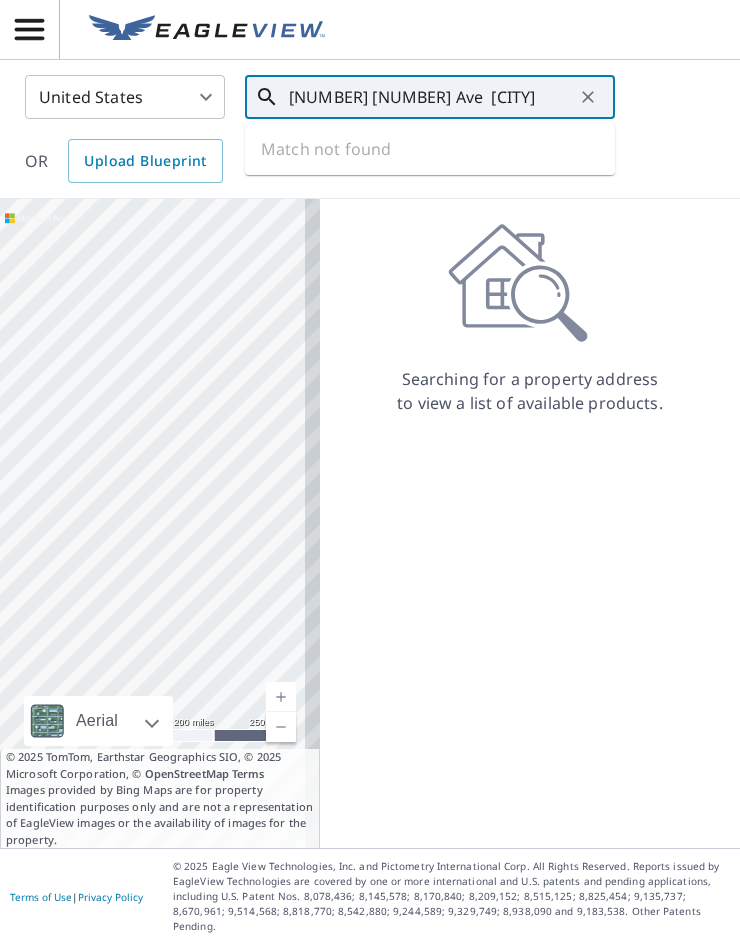 type on "[NUMBER] [NUMBER] Ave  [CITY]" 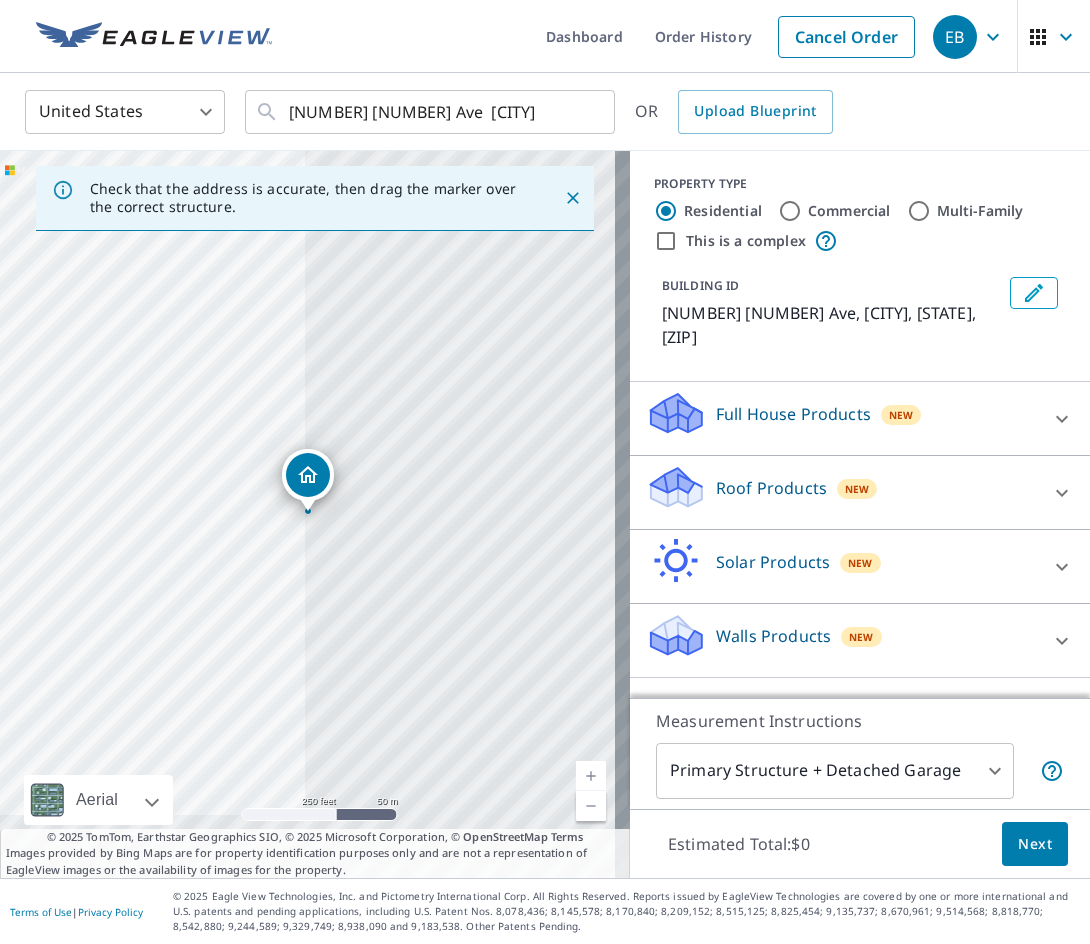 click on "Full House Products" at bounding box center (793, 414) 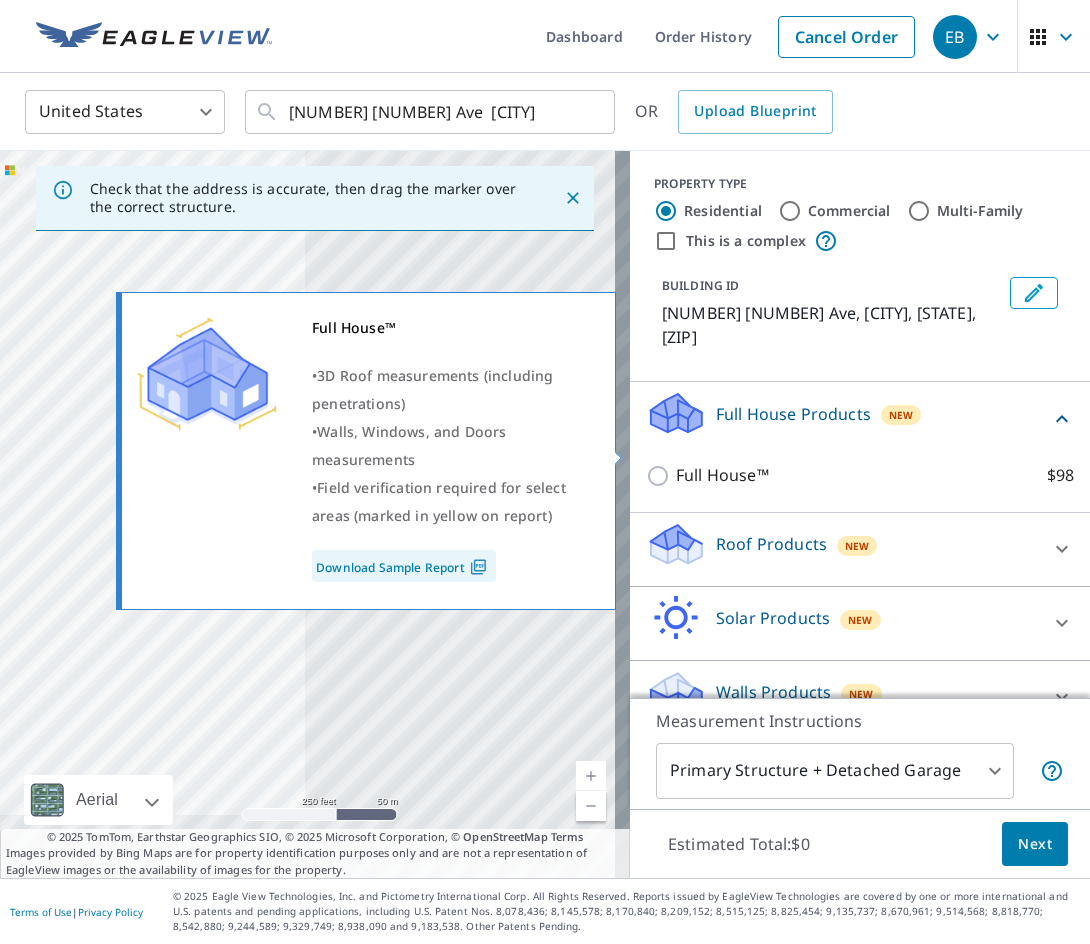 click on "Full House™ $98" at bounding box center (661, 476) 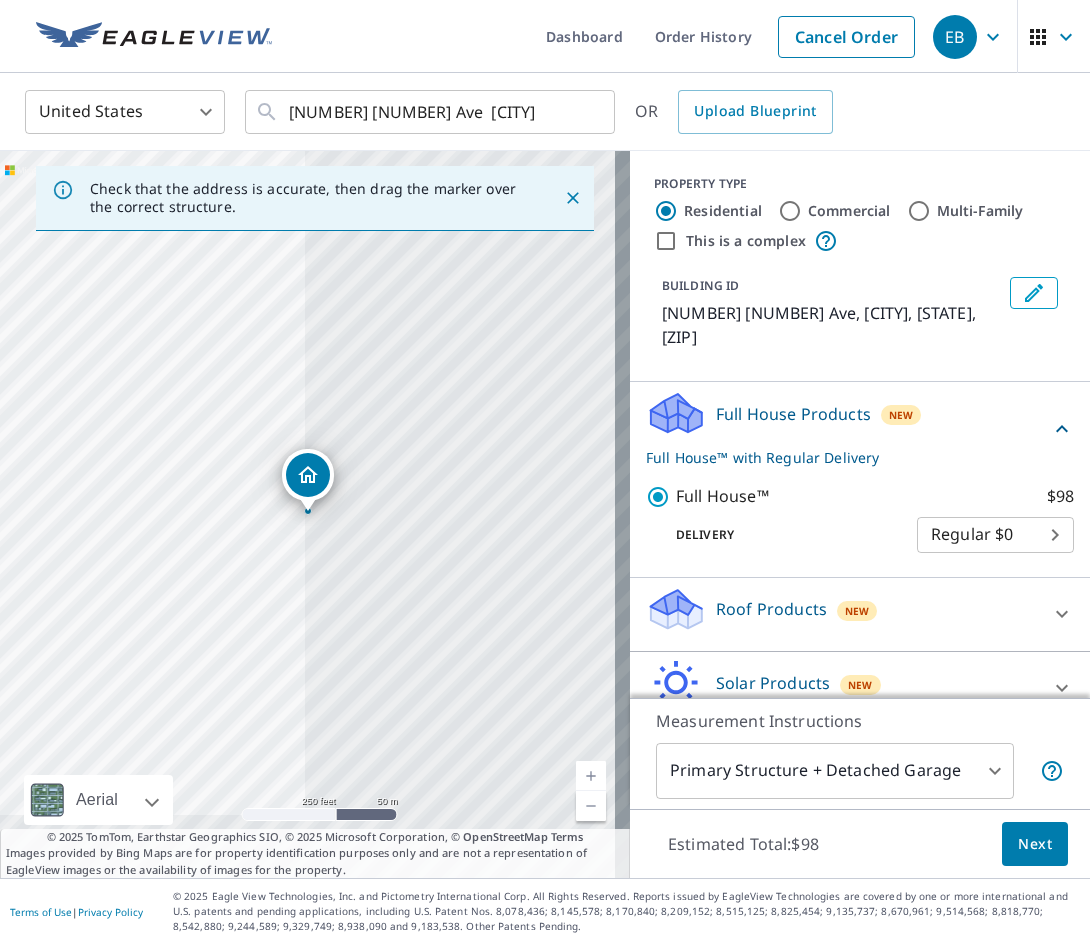 scroll, scrollTop: 78, scrollLeft: 0, axis: vertical 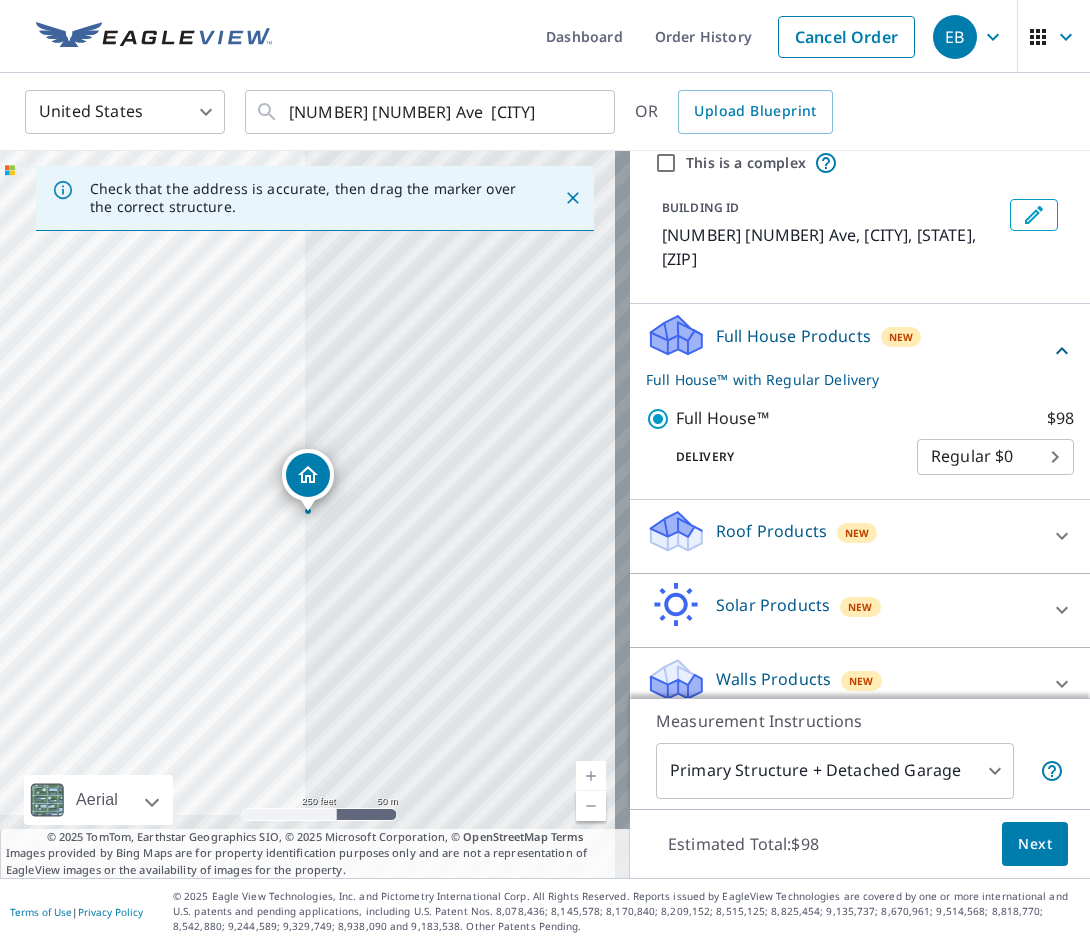 click on "Next" at bounding box center [1035, 844] 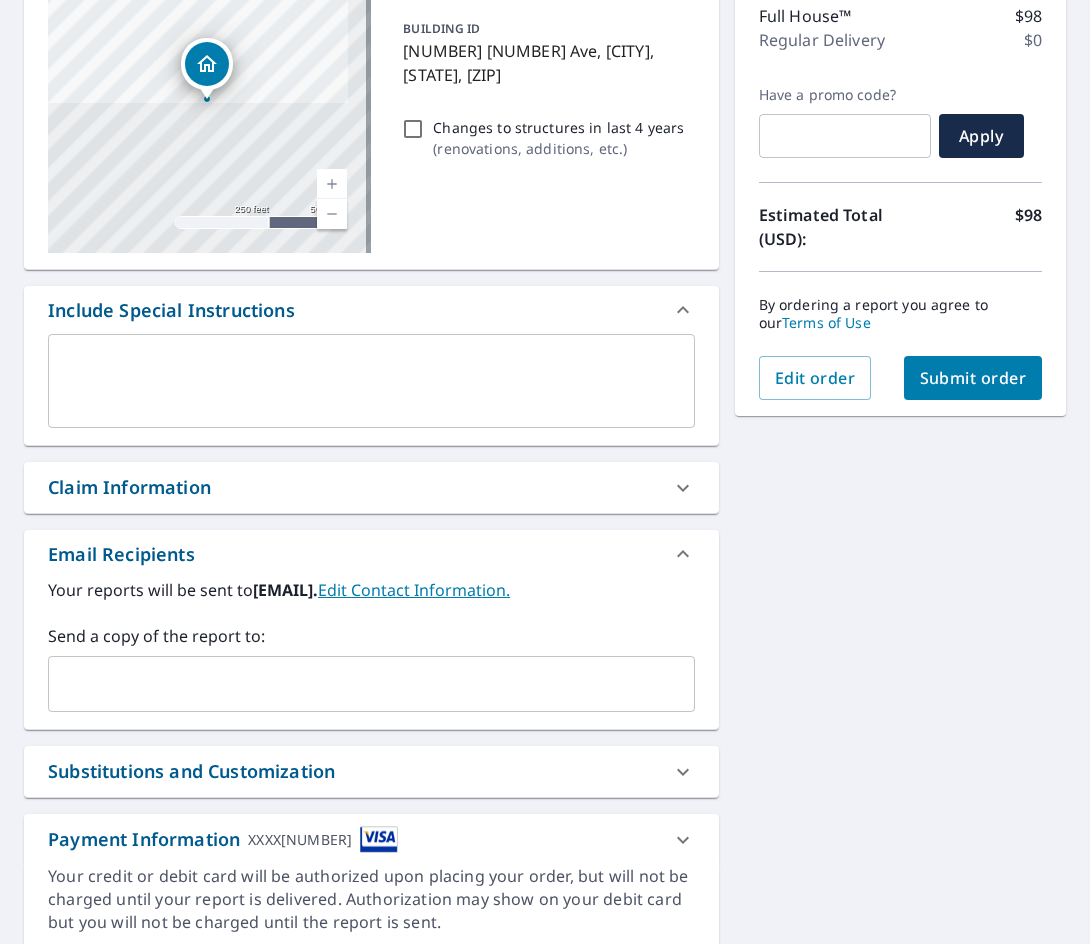 scroll, scrollTop: 353, scrollLeft: 0, axis: vertical 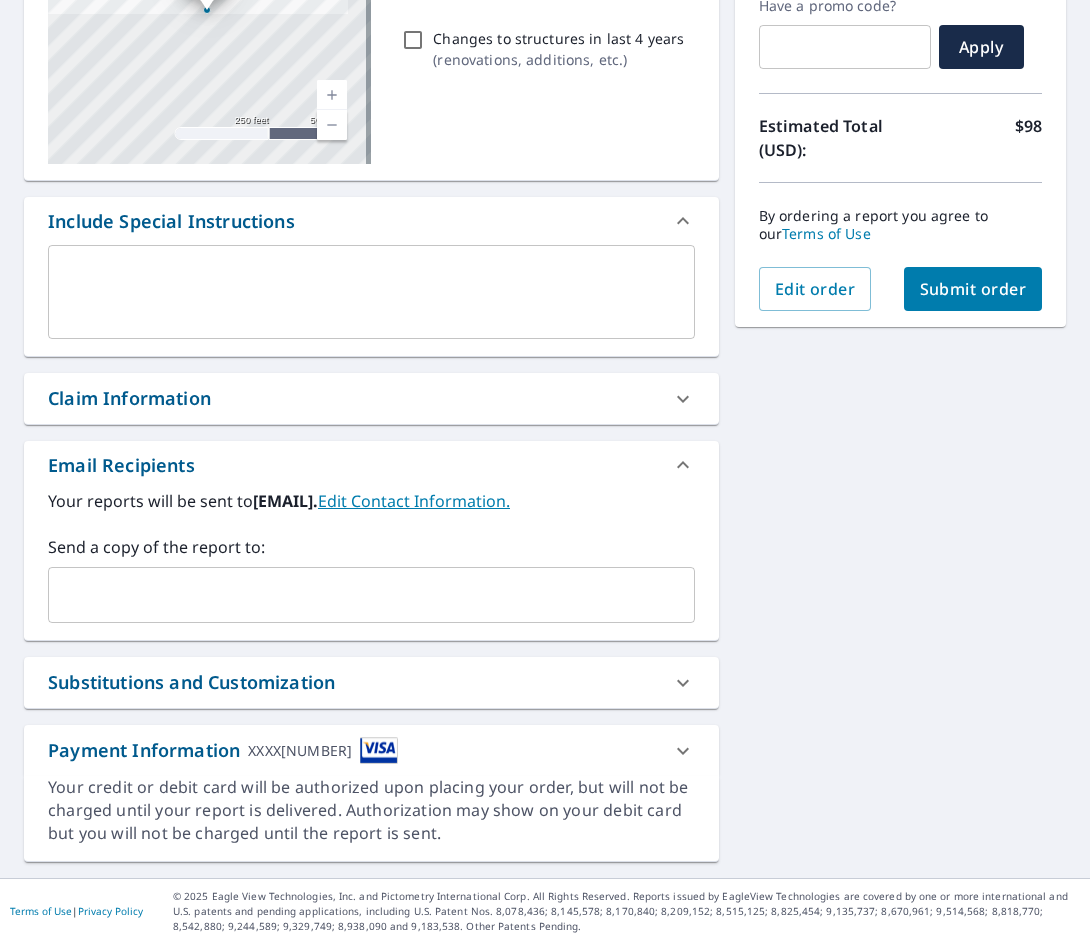 click on "​" at bounding box center (371, 595) 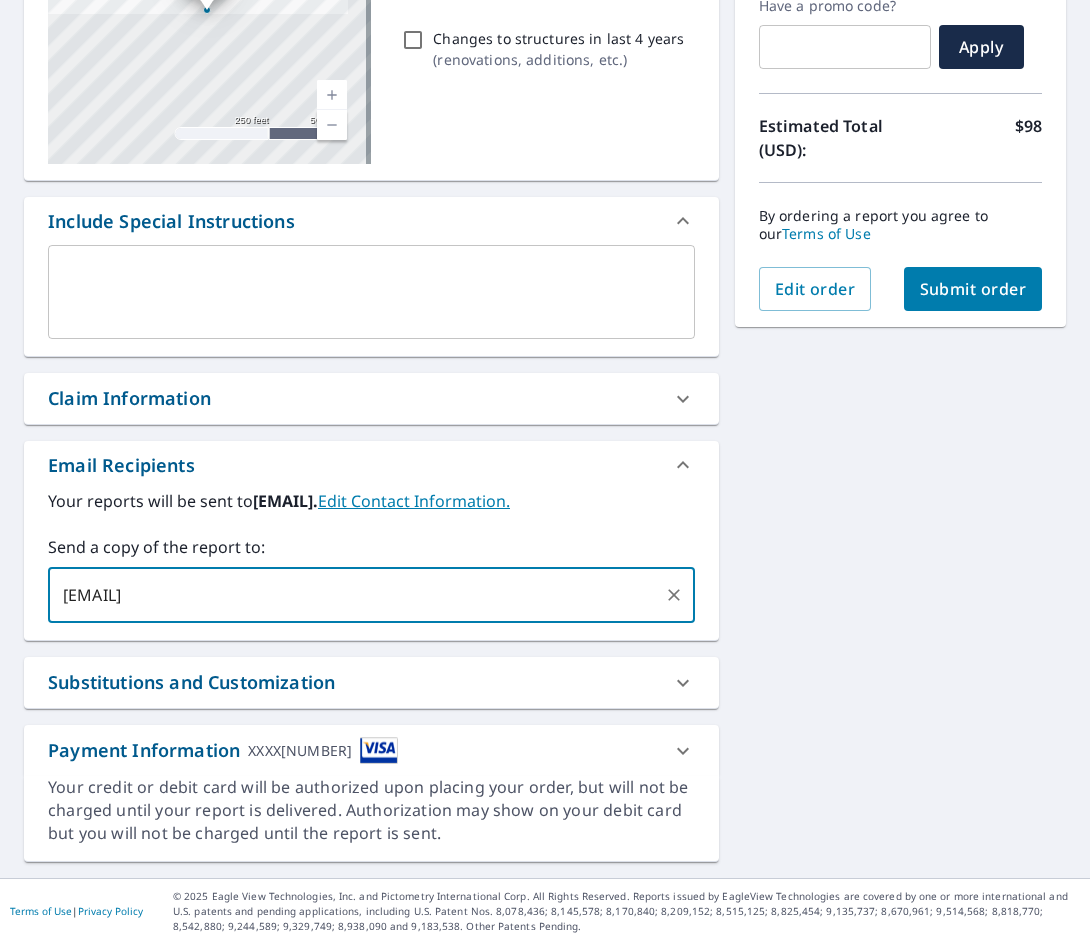 type on "[EMAIL]" 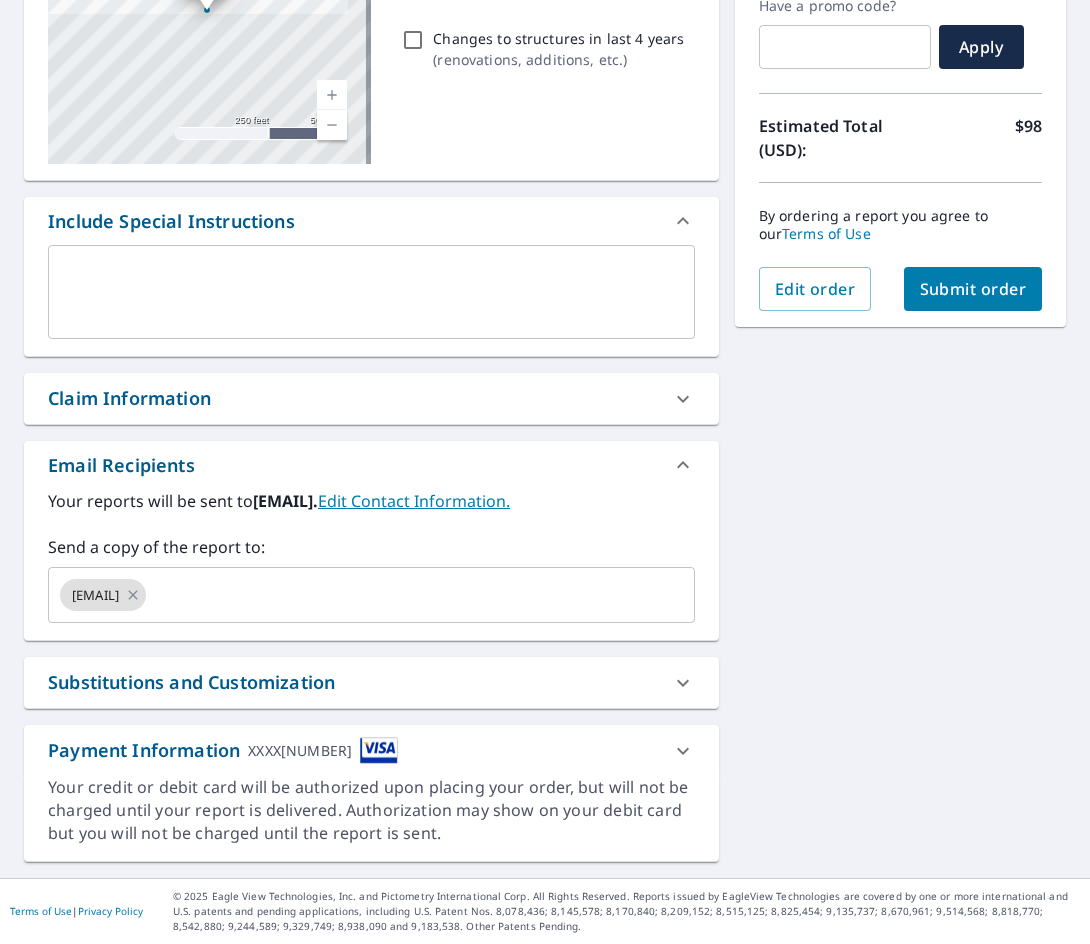 click at bounding box center [845, 47] 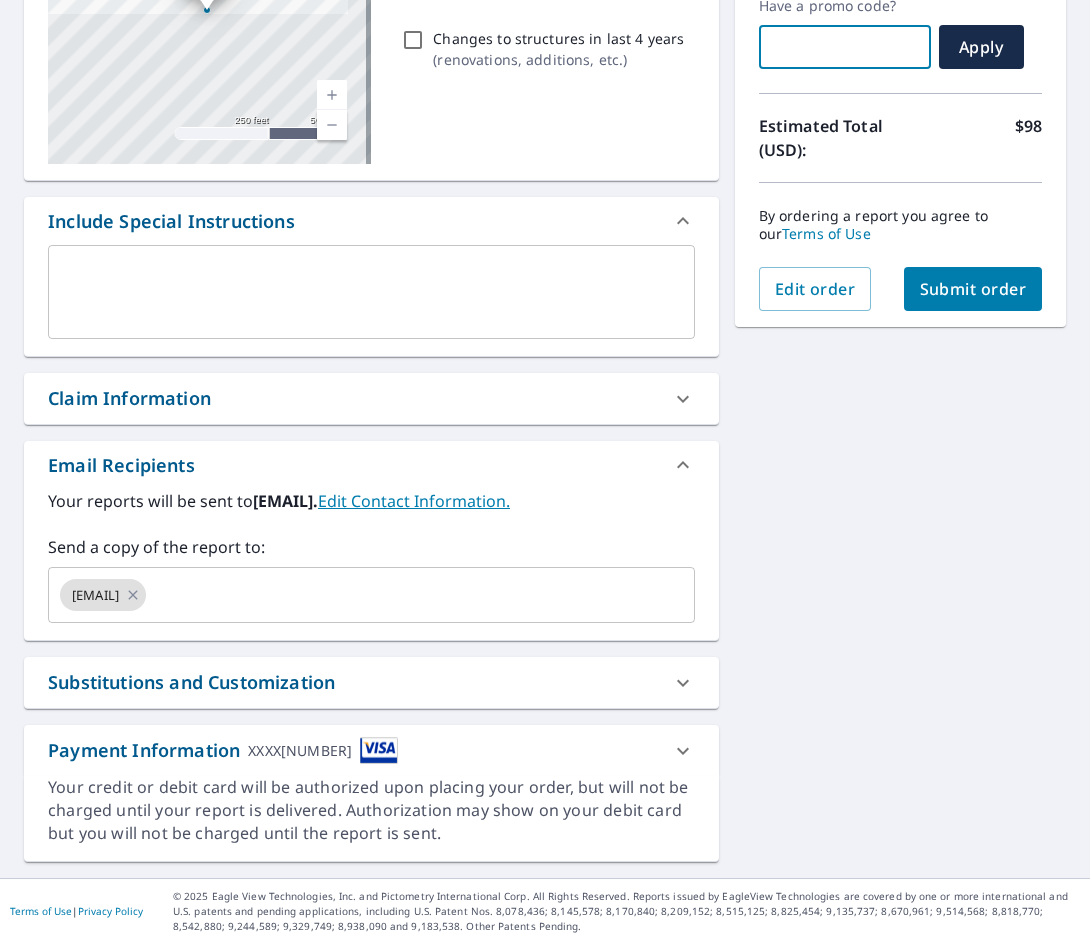 paste on "[PRODUCTCODE]" 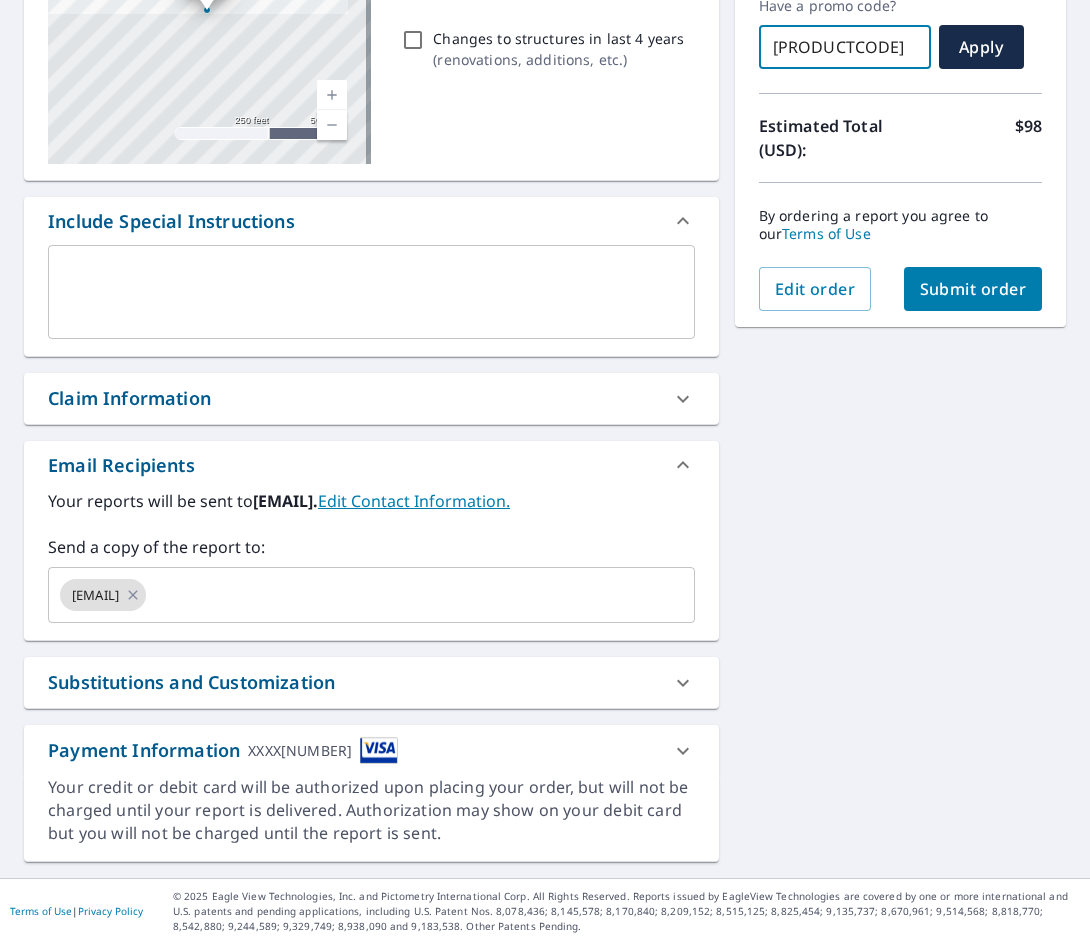 scroll, scrollTop: 0, scrollLeft: 9, axis: horizontal 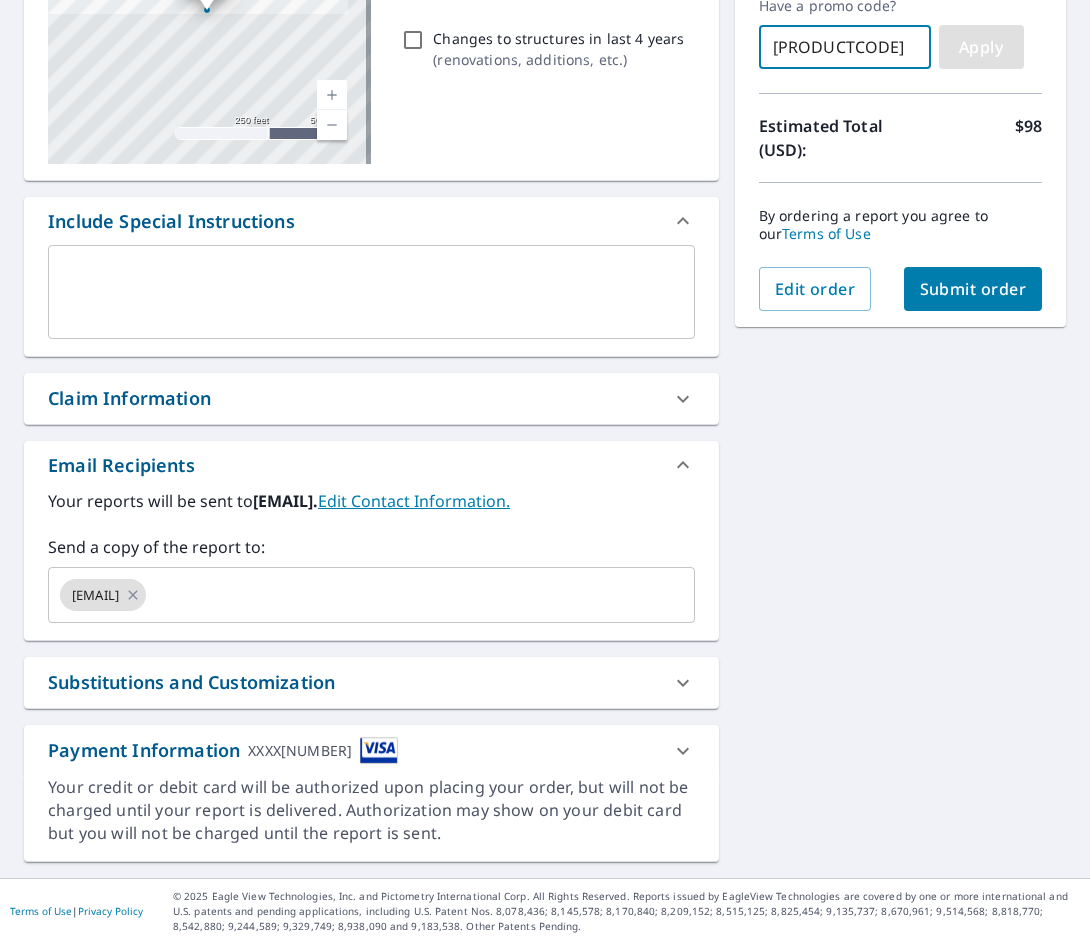 type on "[PRODUCTCODE]" 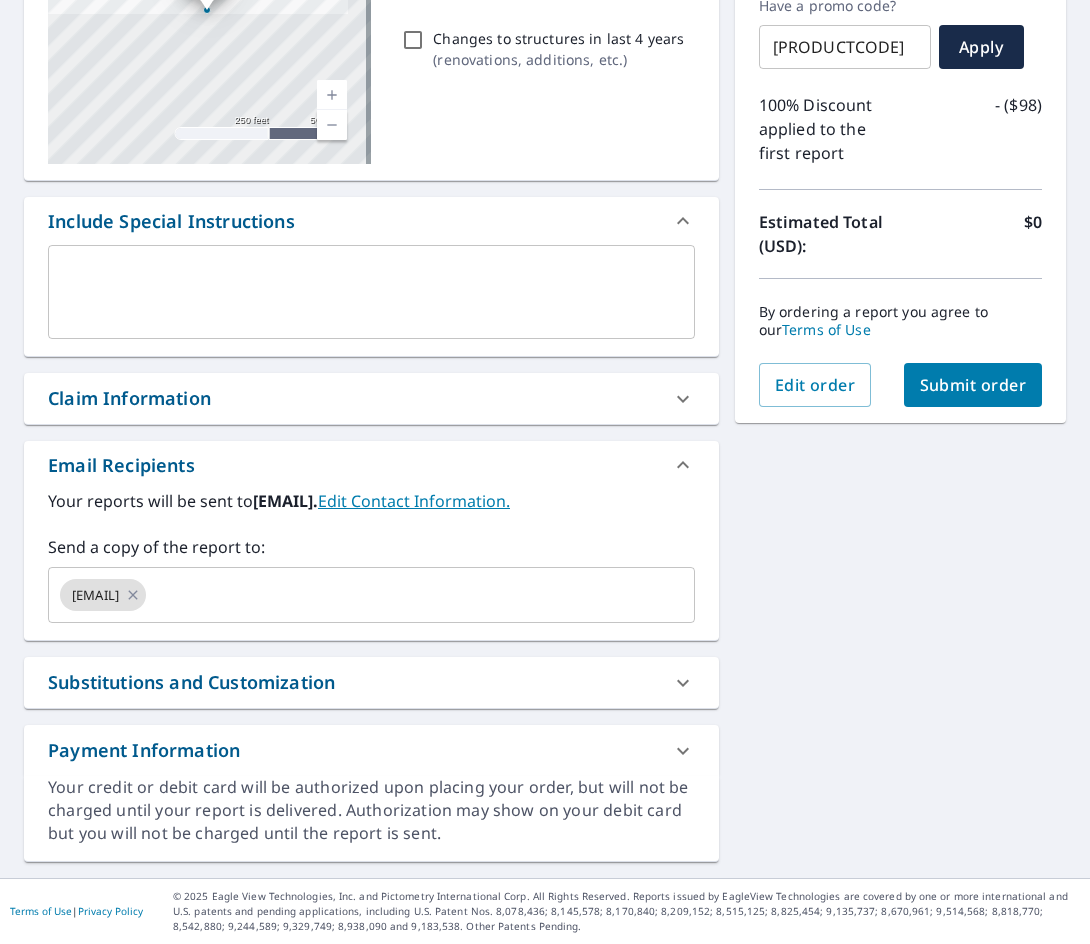 click on "Submit order" at bounding box center [973, 385] 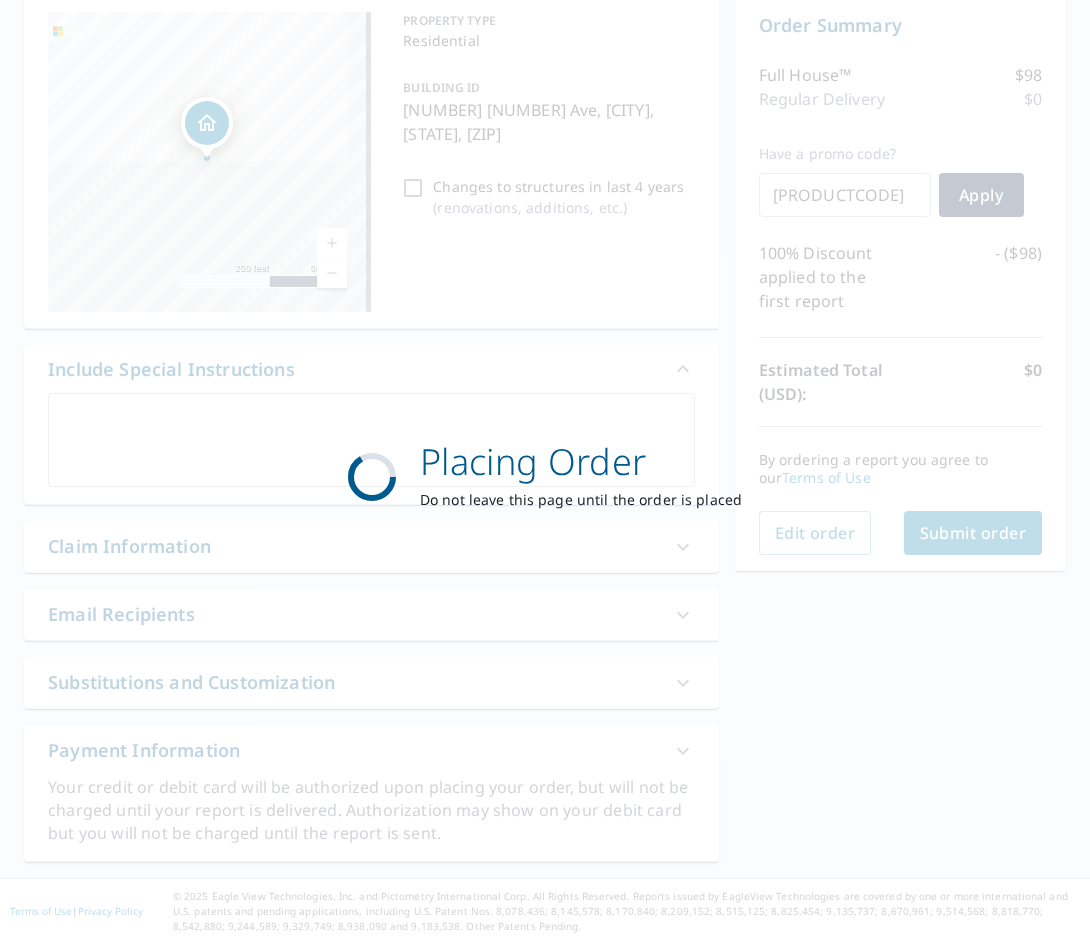 scroll, scrollTop: 205, scrollLeft: 0, axis: vertical 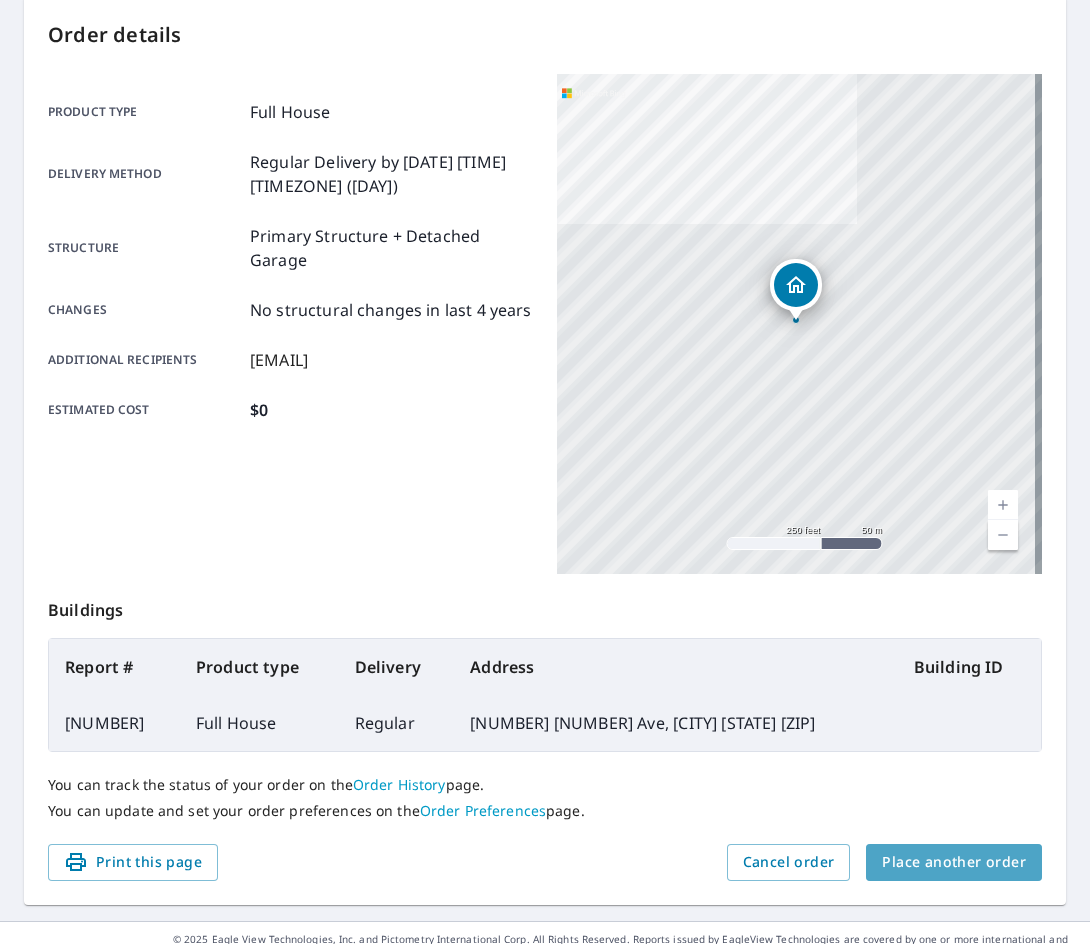 click on "Place another order" at bounding box center (954, 862) 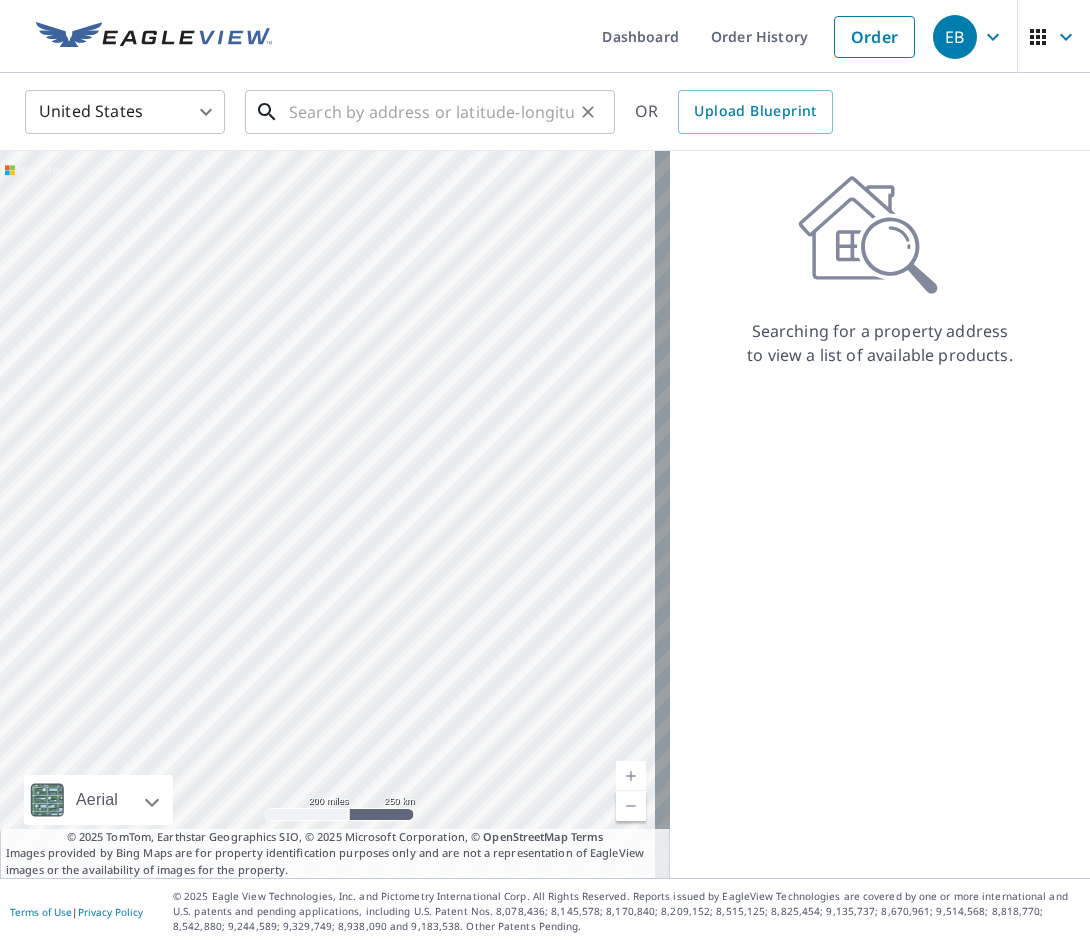click at bounding box center [431, 112] 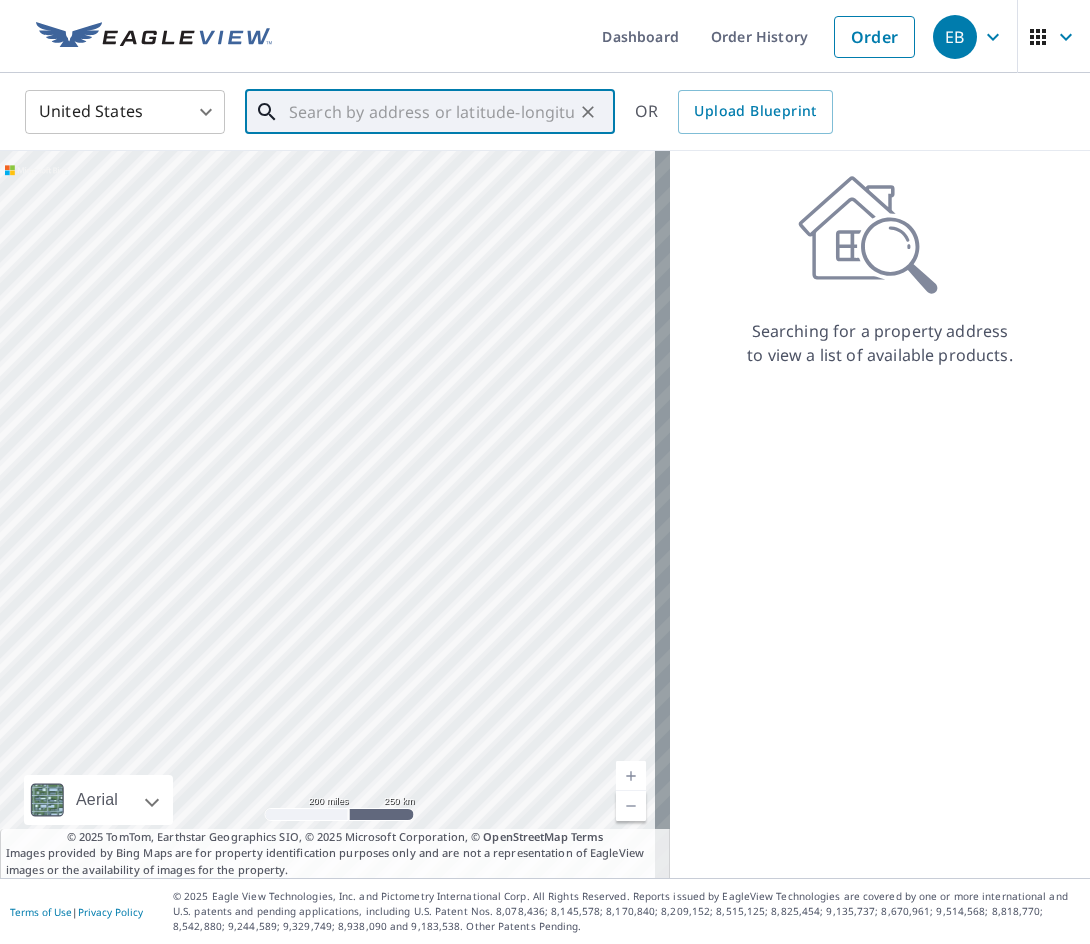 paste on "[NUMBER] [NUMBER] Ave  [CITY]" 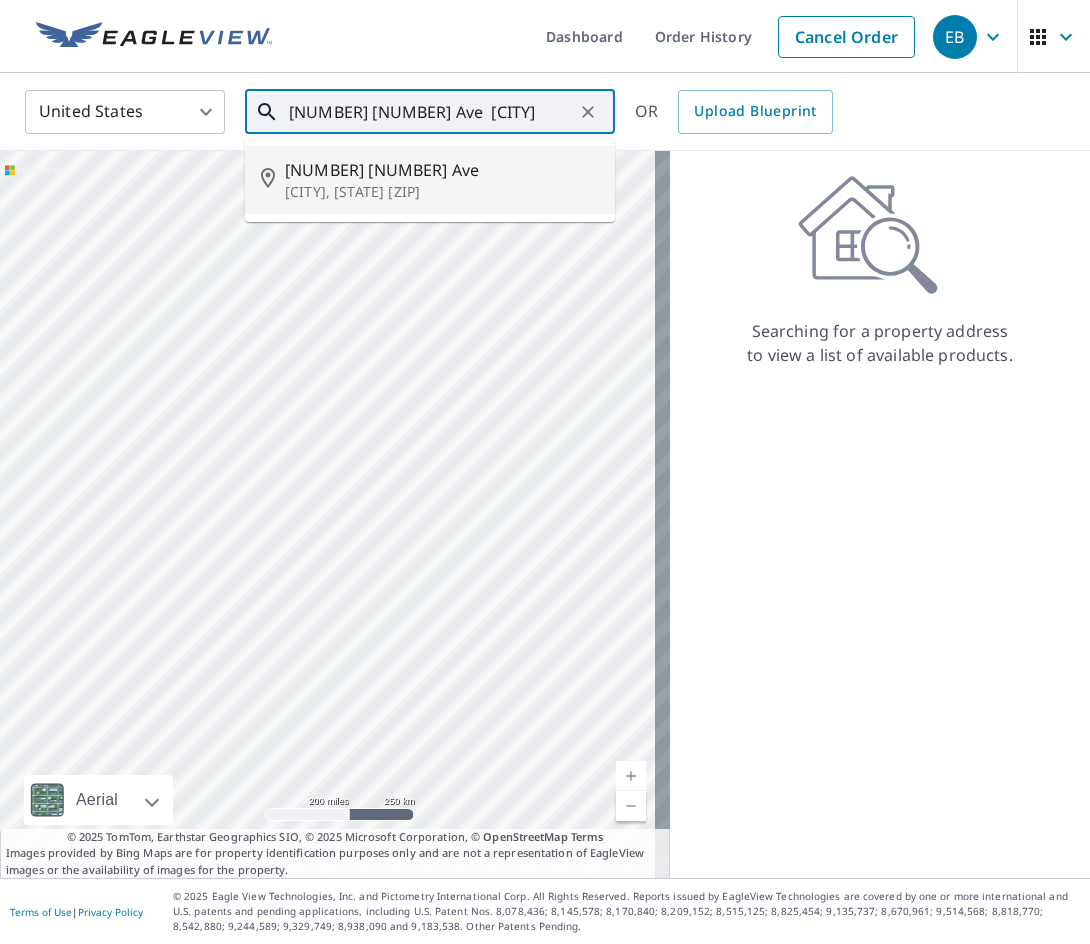 click on "[NUMBER] [NUMBER] Ave" at bounding box center (442, 170) 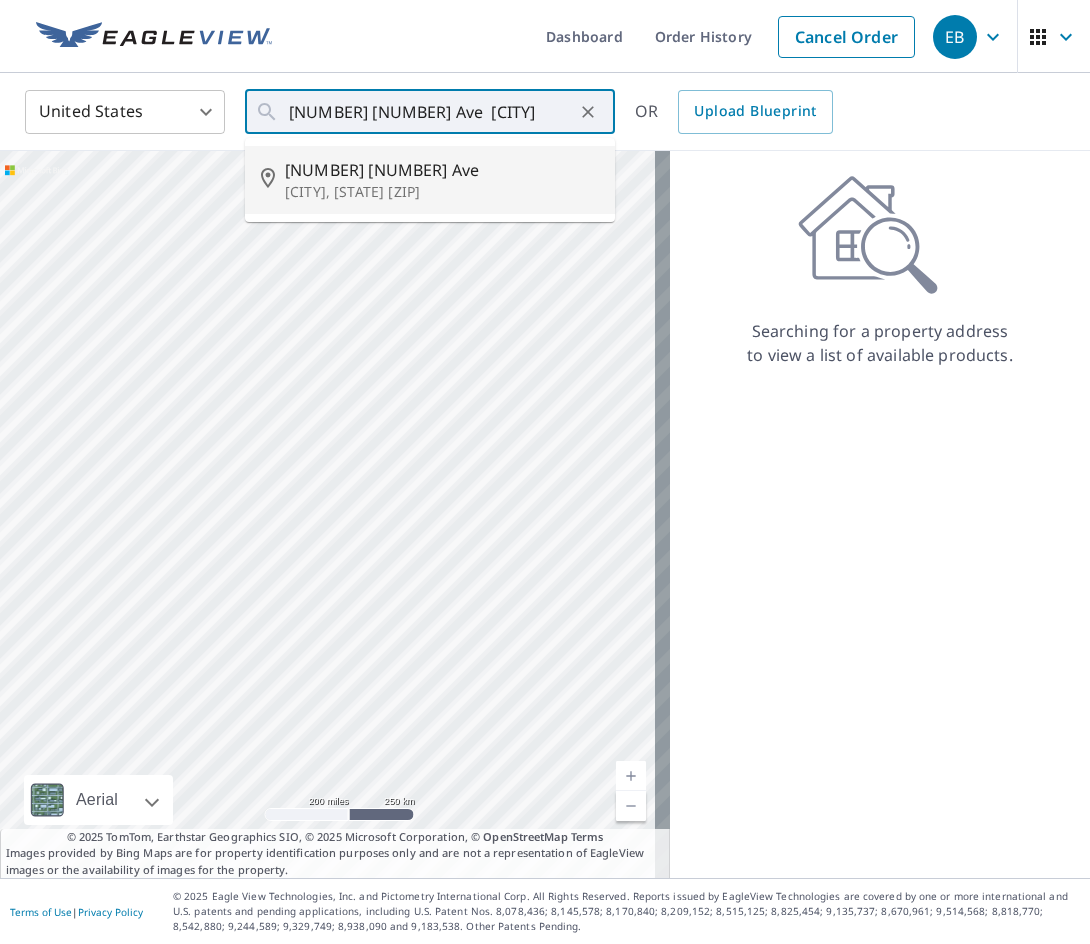 type on "[NUMBER] [NUMBER] Ave [CITY], [STATE] [ZIP]" 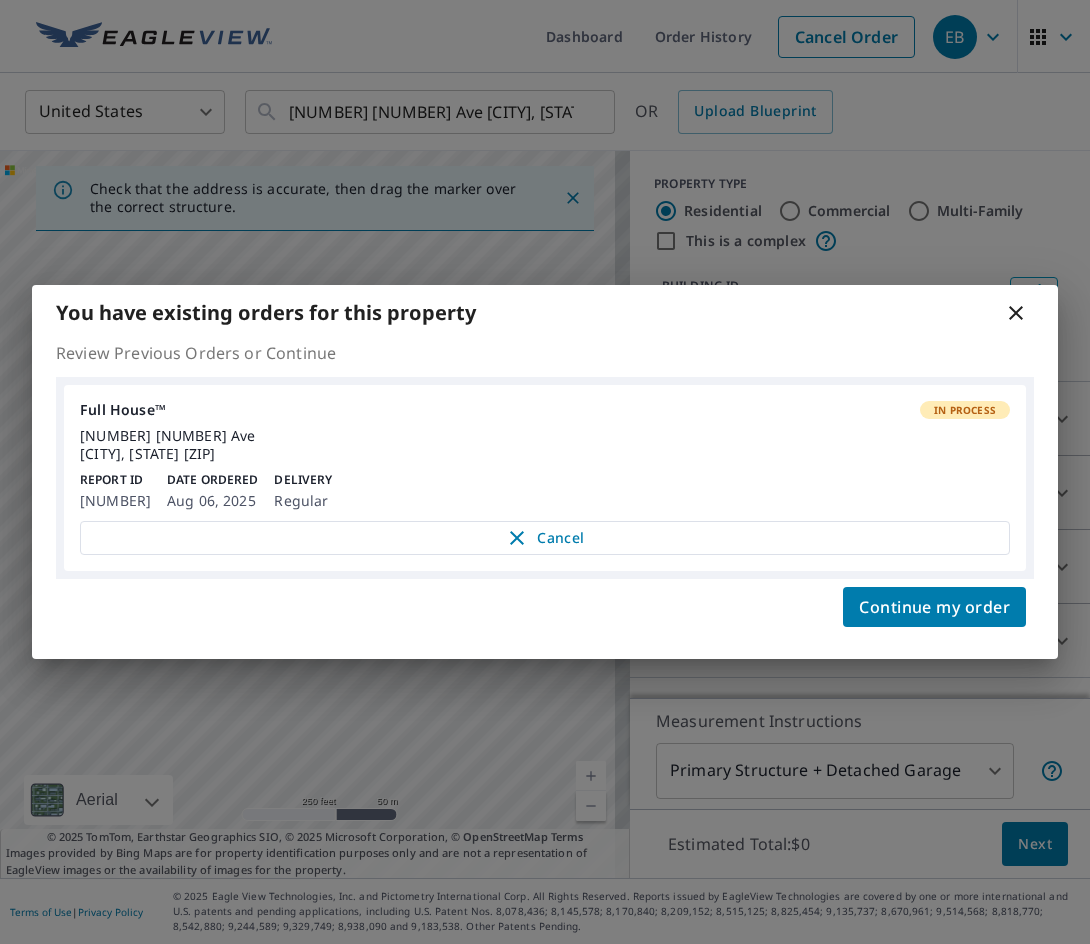 click 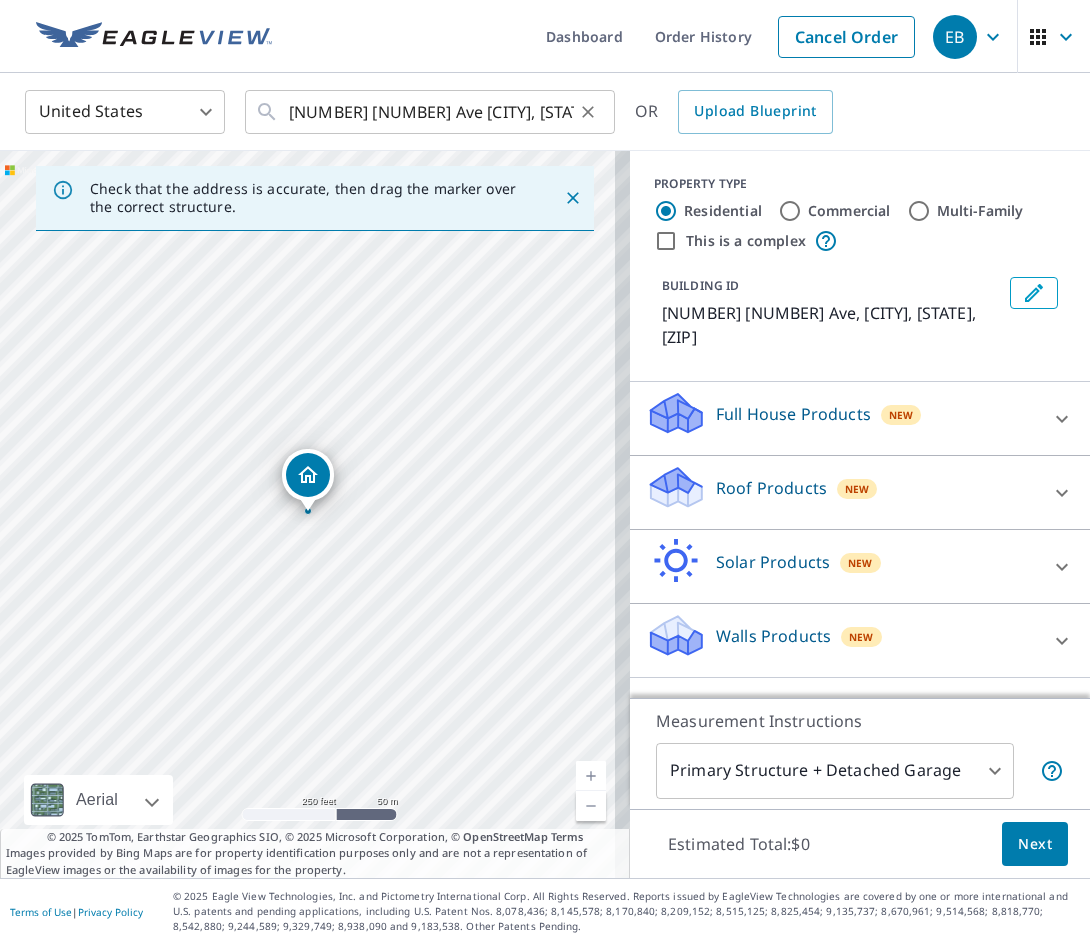 click on "[NUMBER] [NUMBER] Ave [CITY], [STATE] [ZIP]" at bounding box center (430, 112) 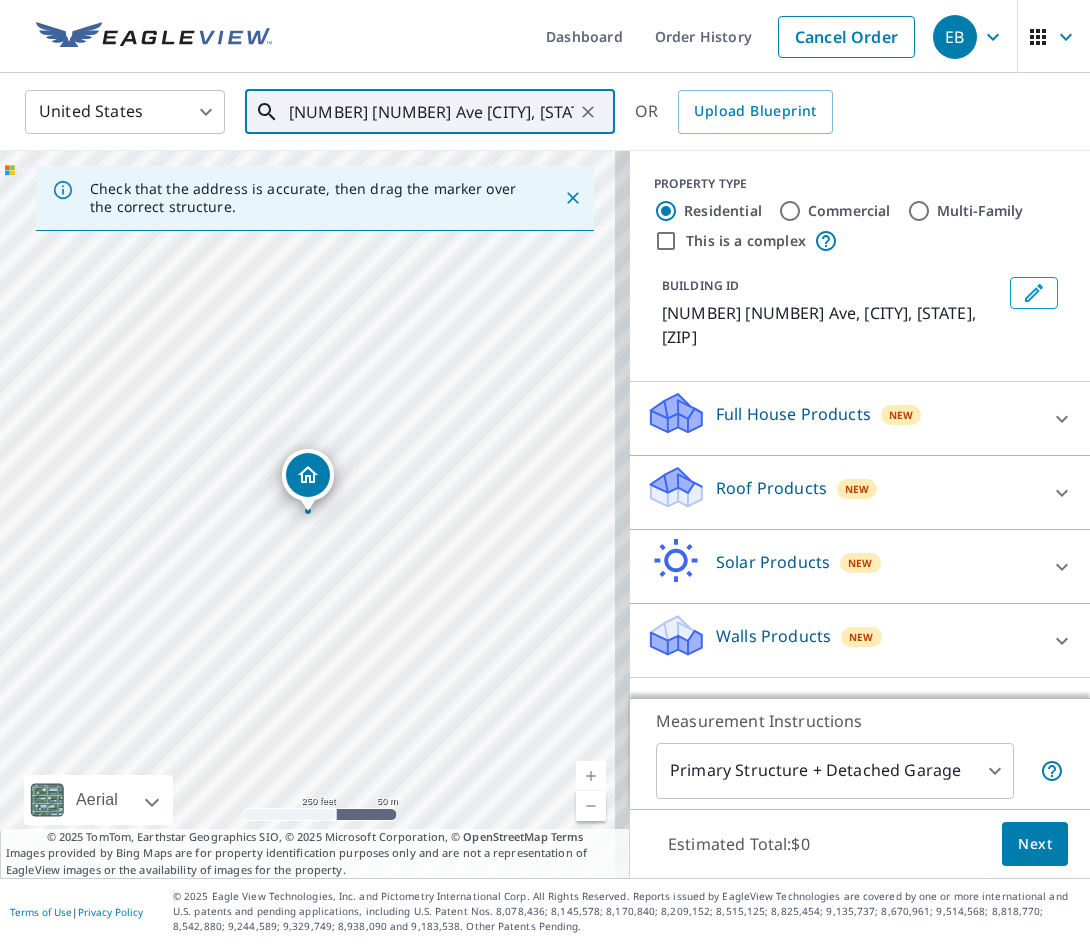 click 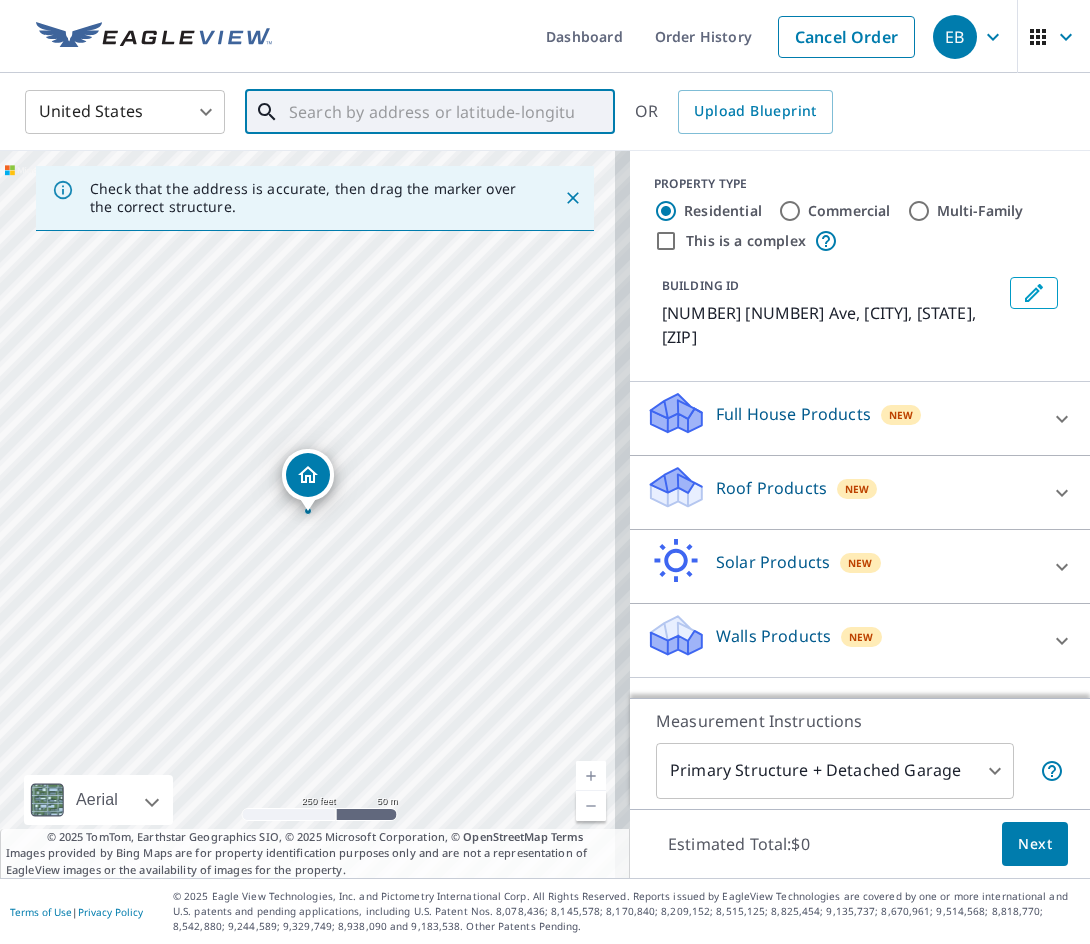click at bounding box center (431, 112) 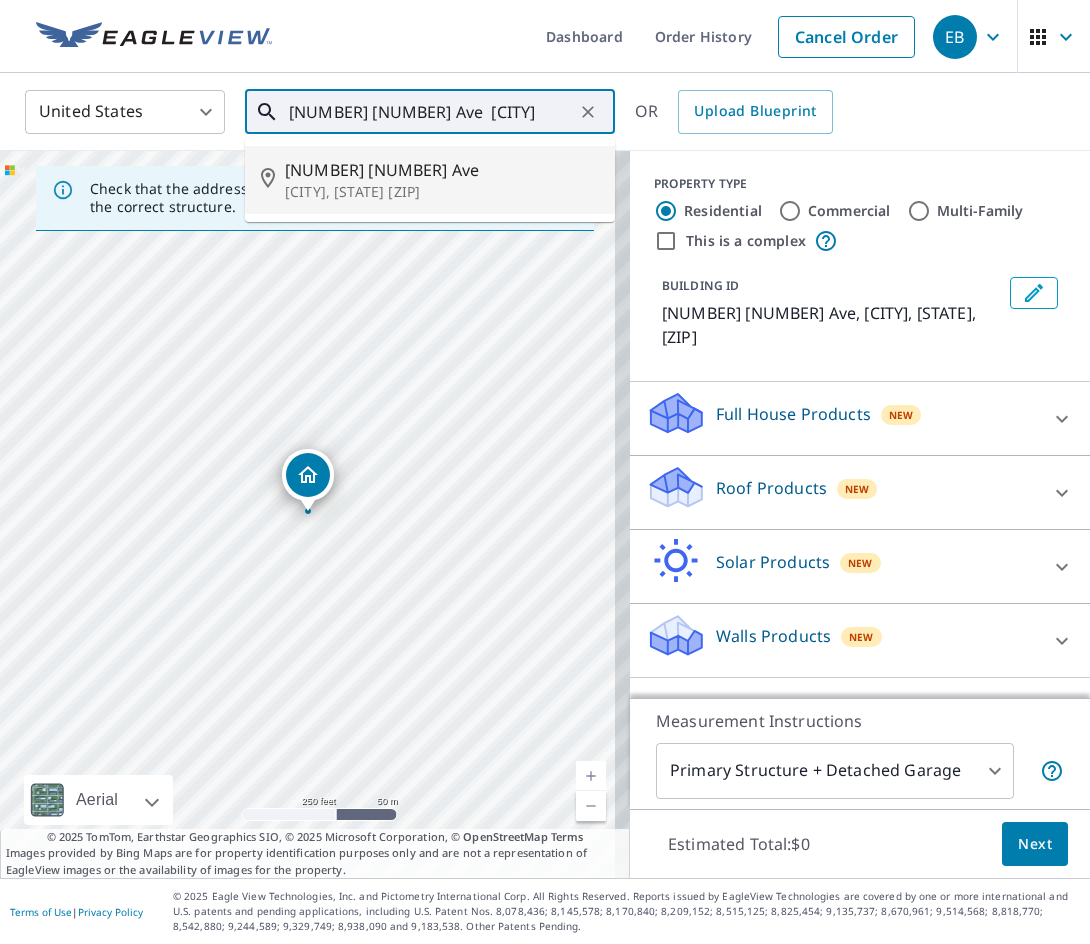 click on "[NUMBER] [NUMBER] Ave" at bounding box center (442, 170) 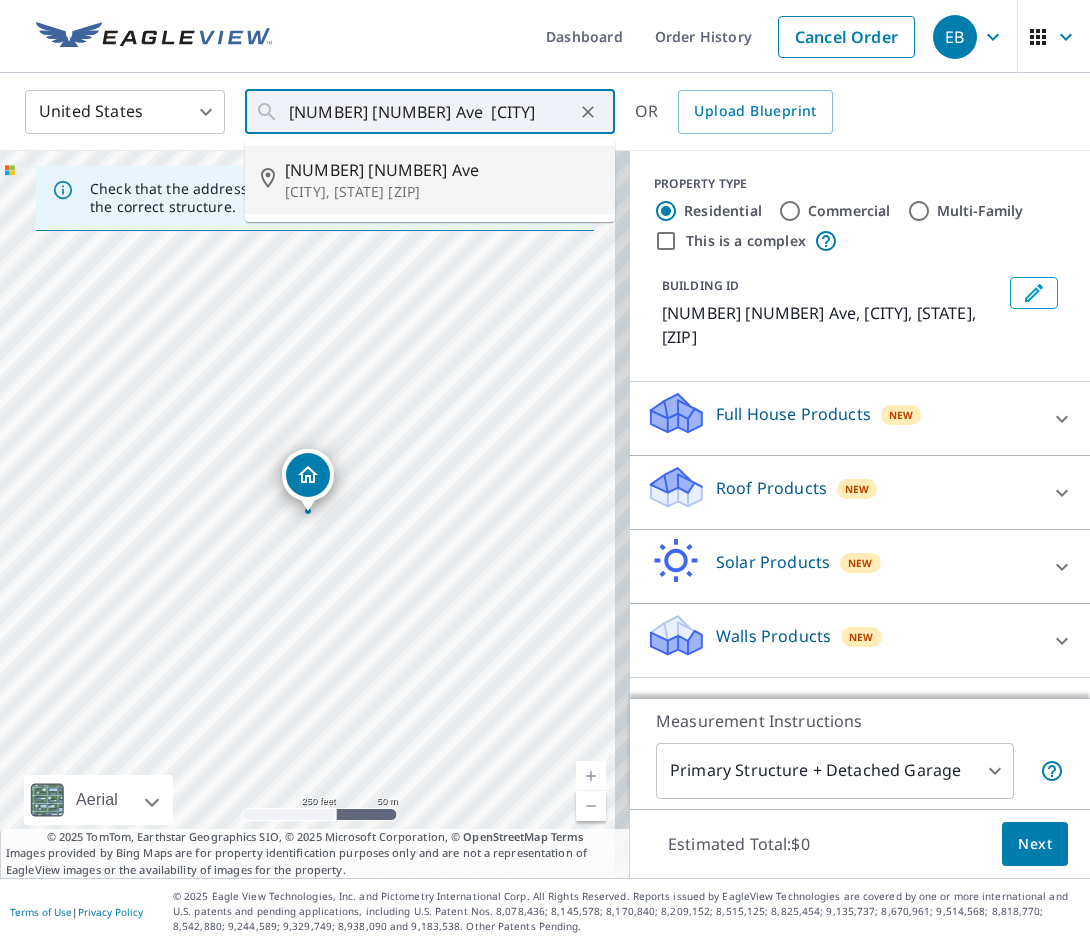 type on "[NUMBER] [NUMBER] Ave [CITY], [STATE] [ZIP]" 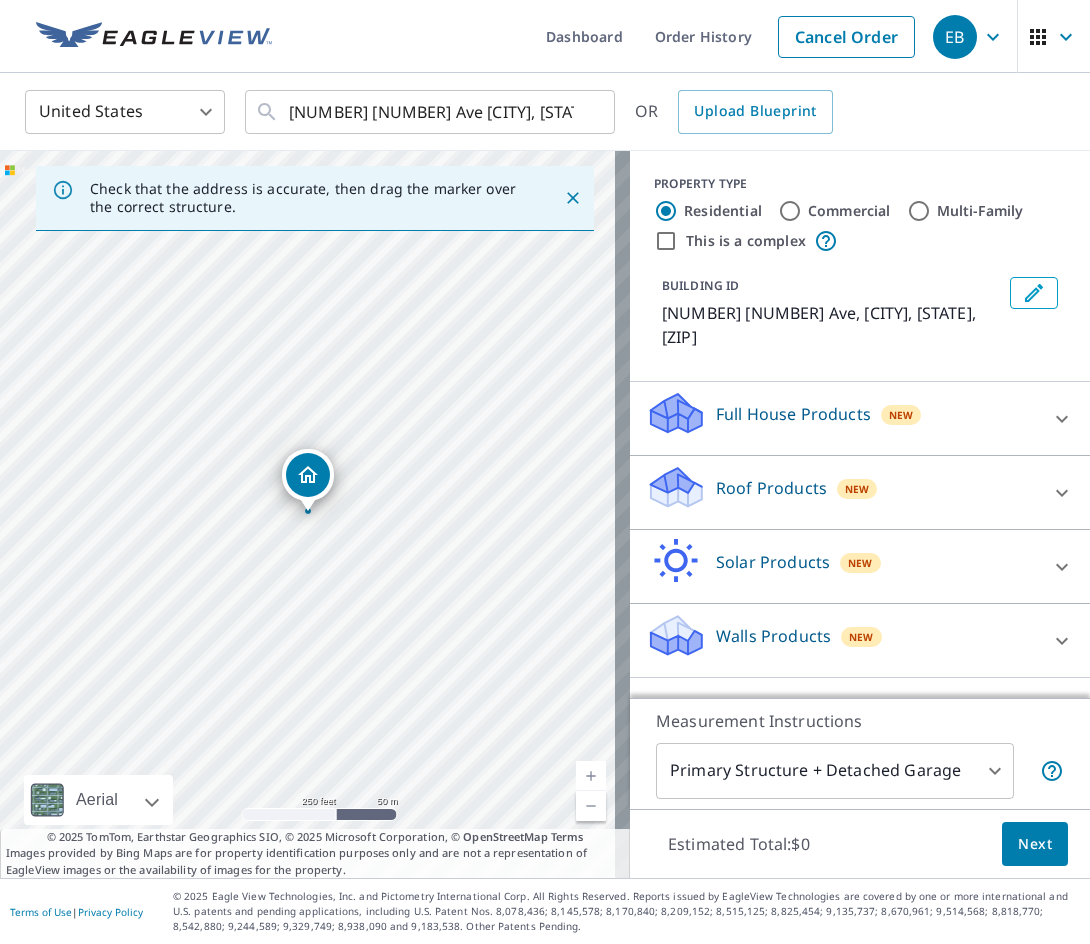 click on "Full House Products New" at bounding box center (842, 418) 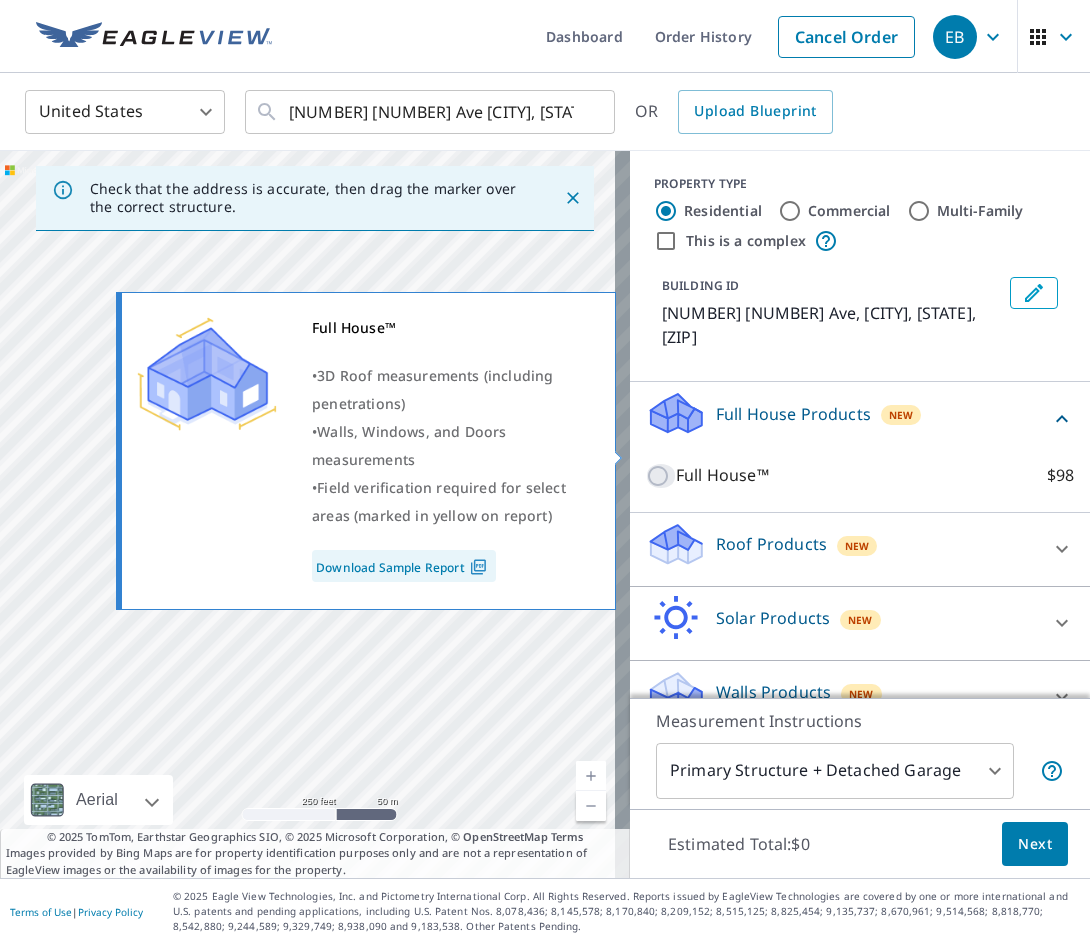 click on "Full House™ $98" at bounding box center [661, 476] 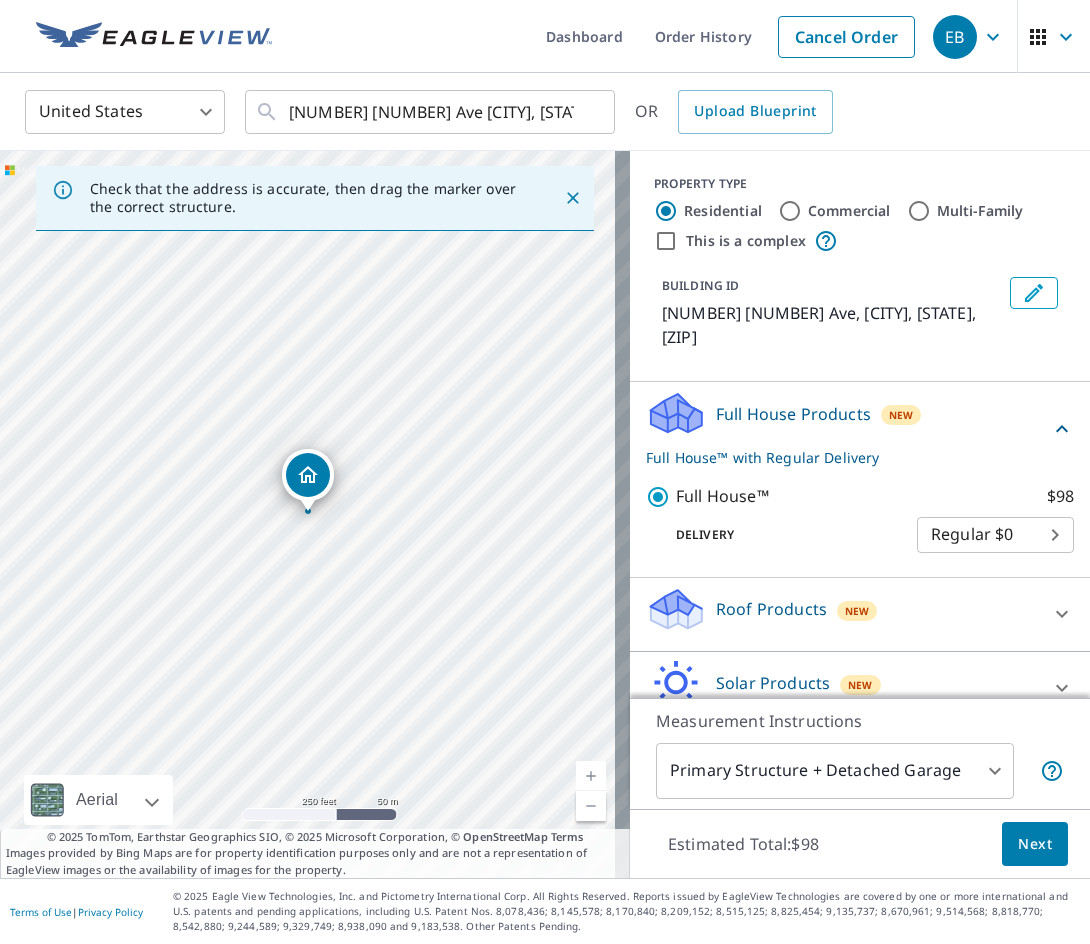 scroll, scrollTop: 78, scrollLeft: 0, axis: vertical 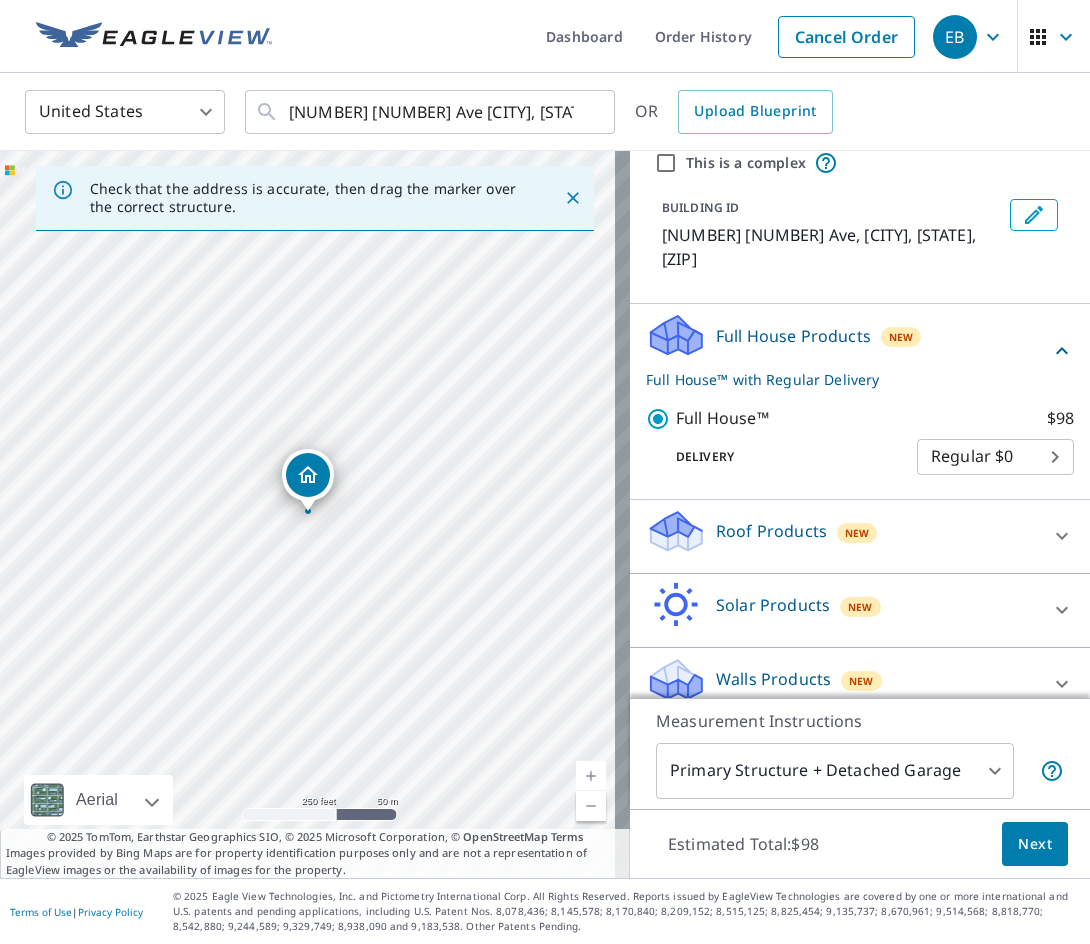 click on "Next" at bounding box center [1035, 844] 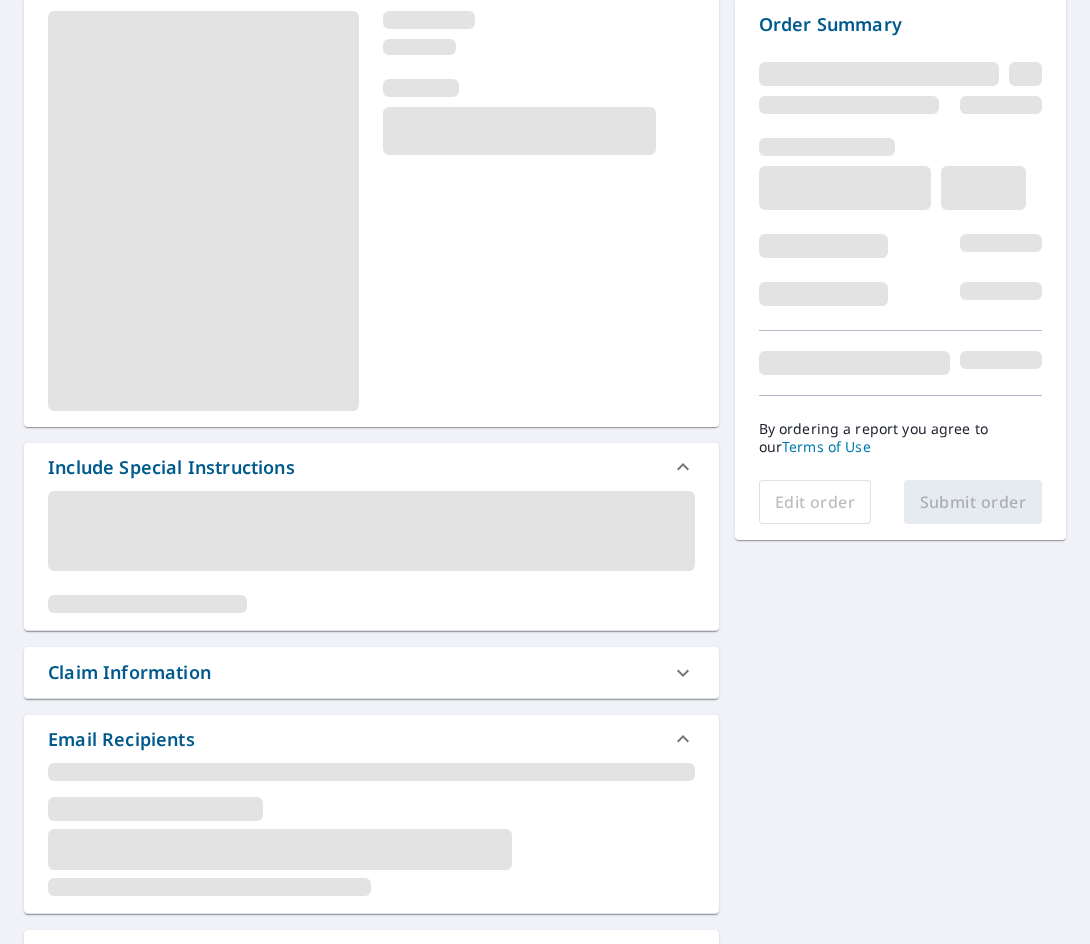 scroll, scrollTop: 208, scrollLeft: 0, axis: vertical 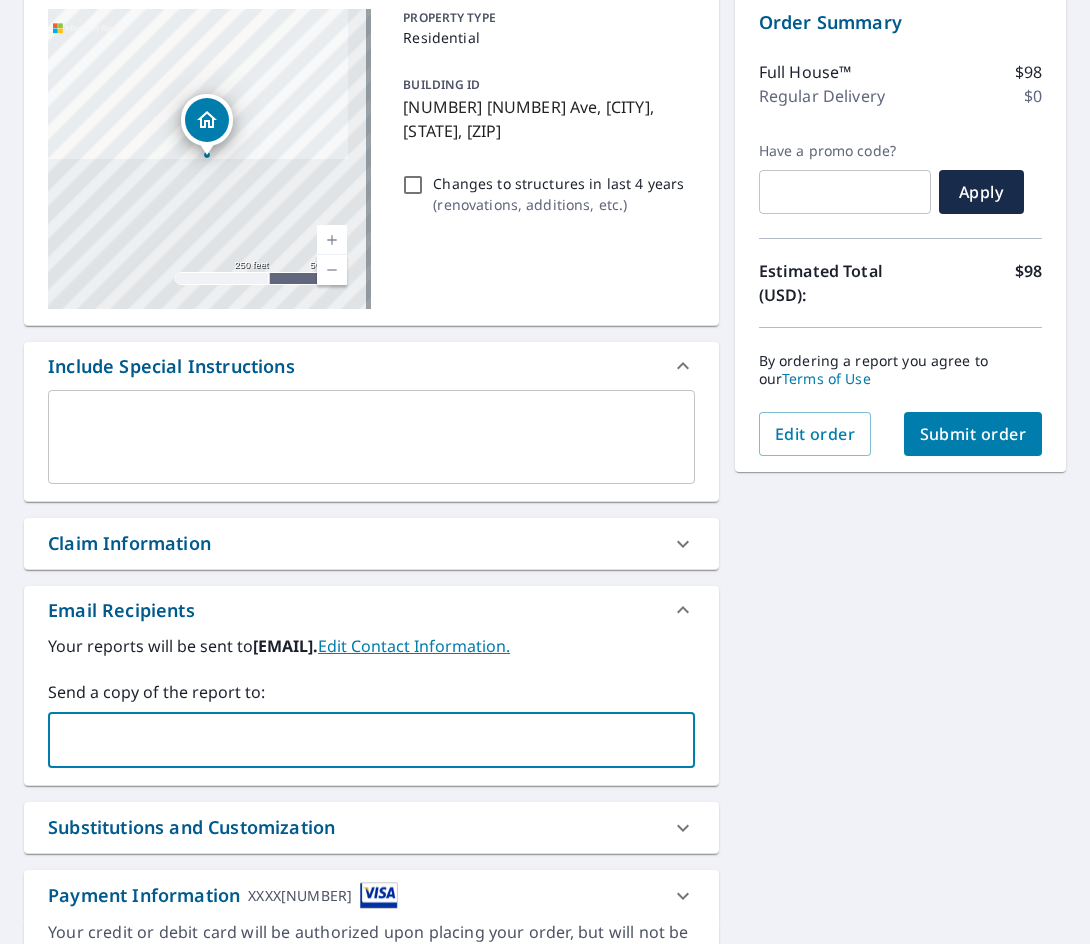 click at bounding box center (356, 740) 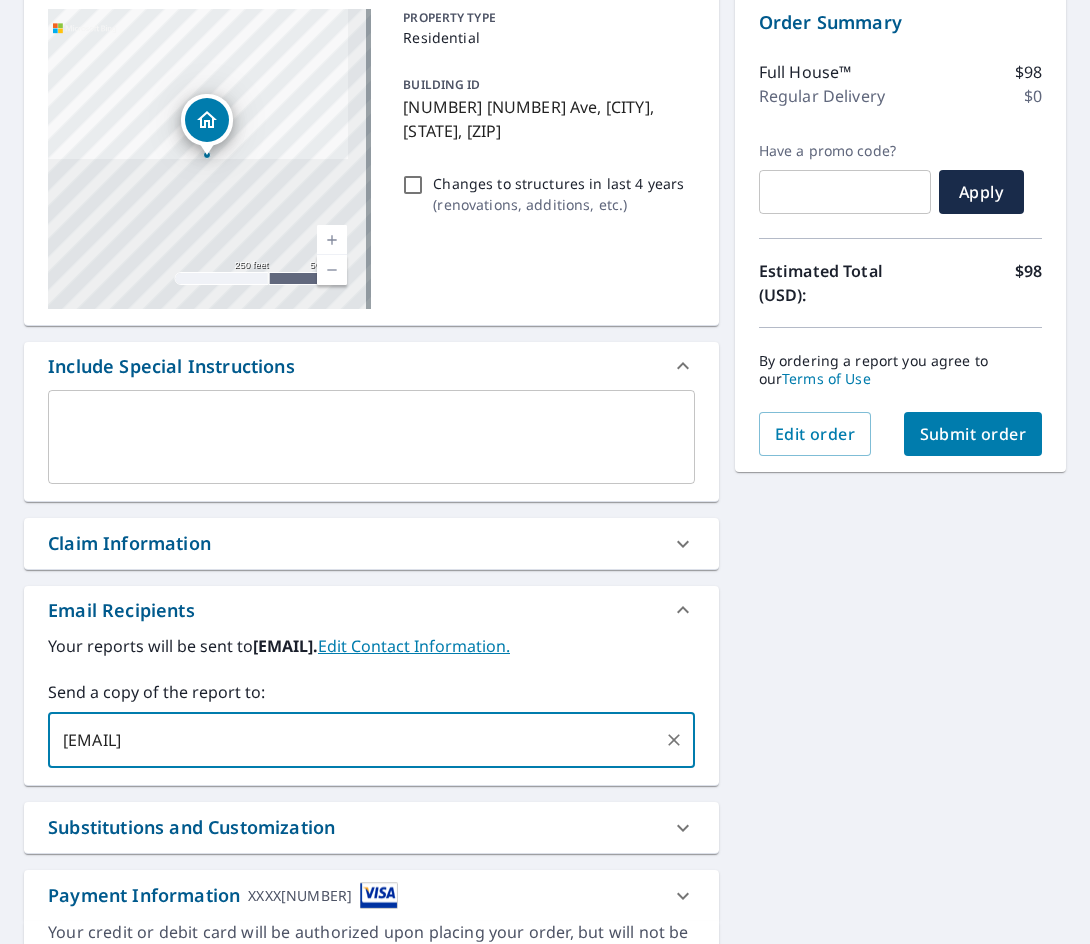 type on "[EMAIL]" 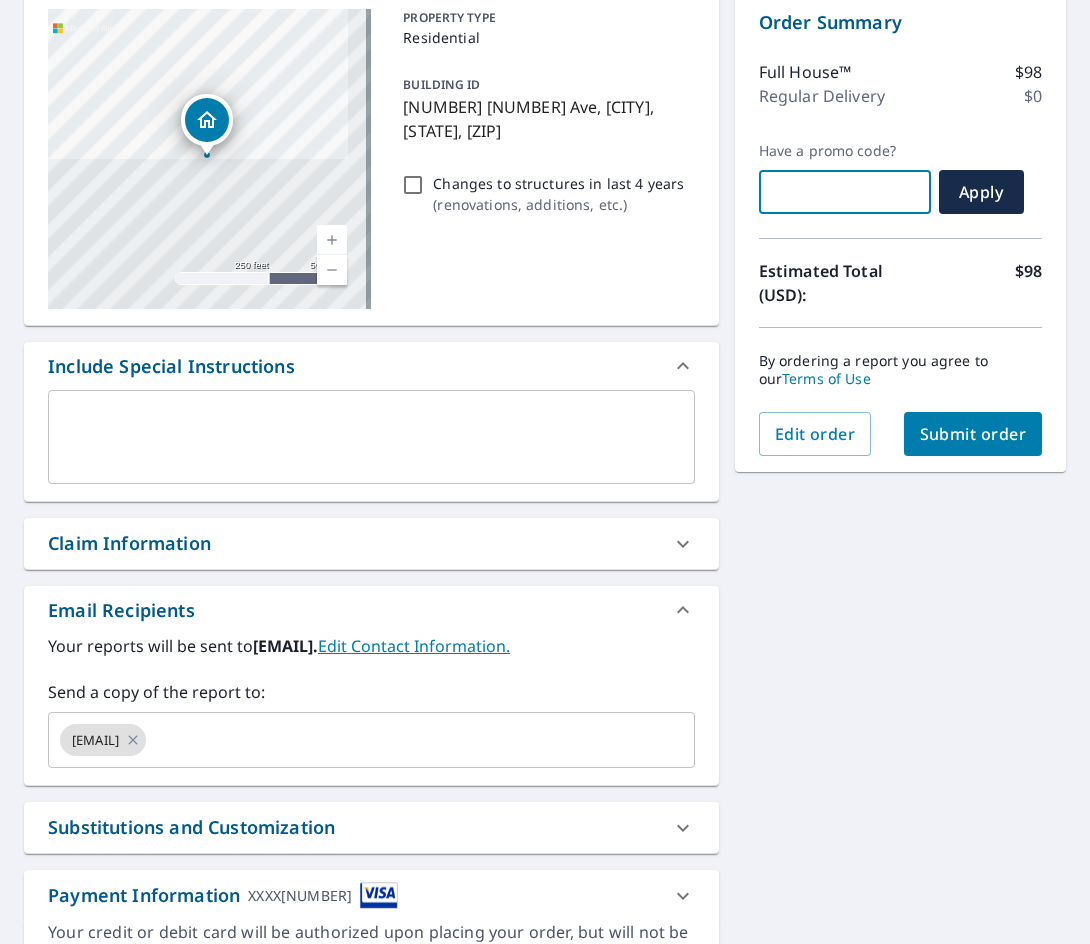 click at bounding box center (845, 192) 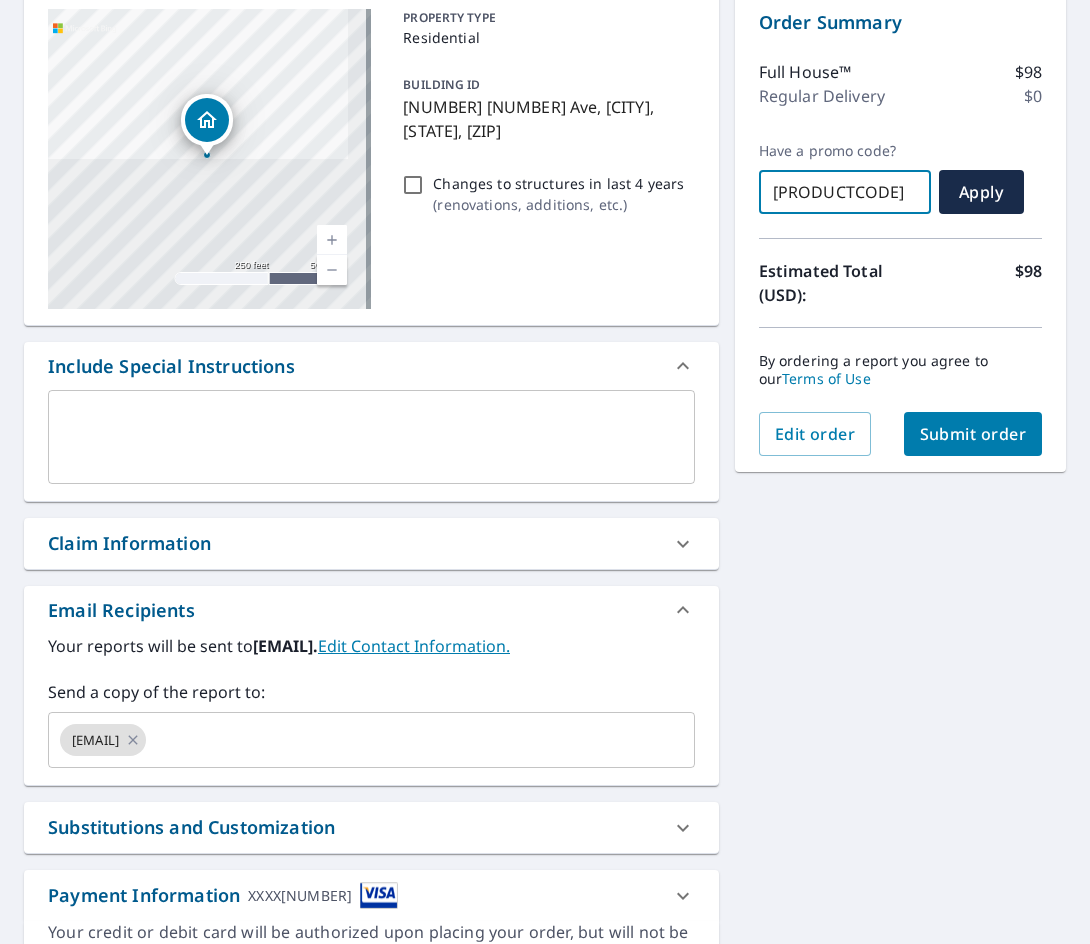 scroll, scrollTop: 0, scrollLeft: 7, axis: horizontal 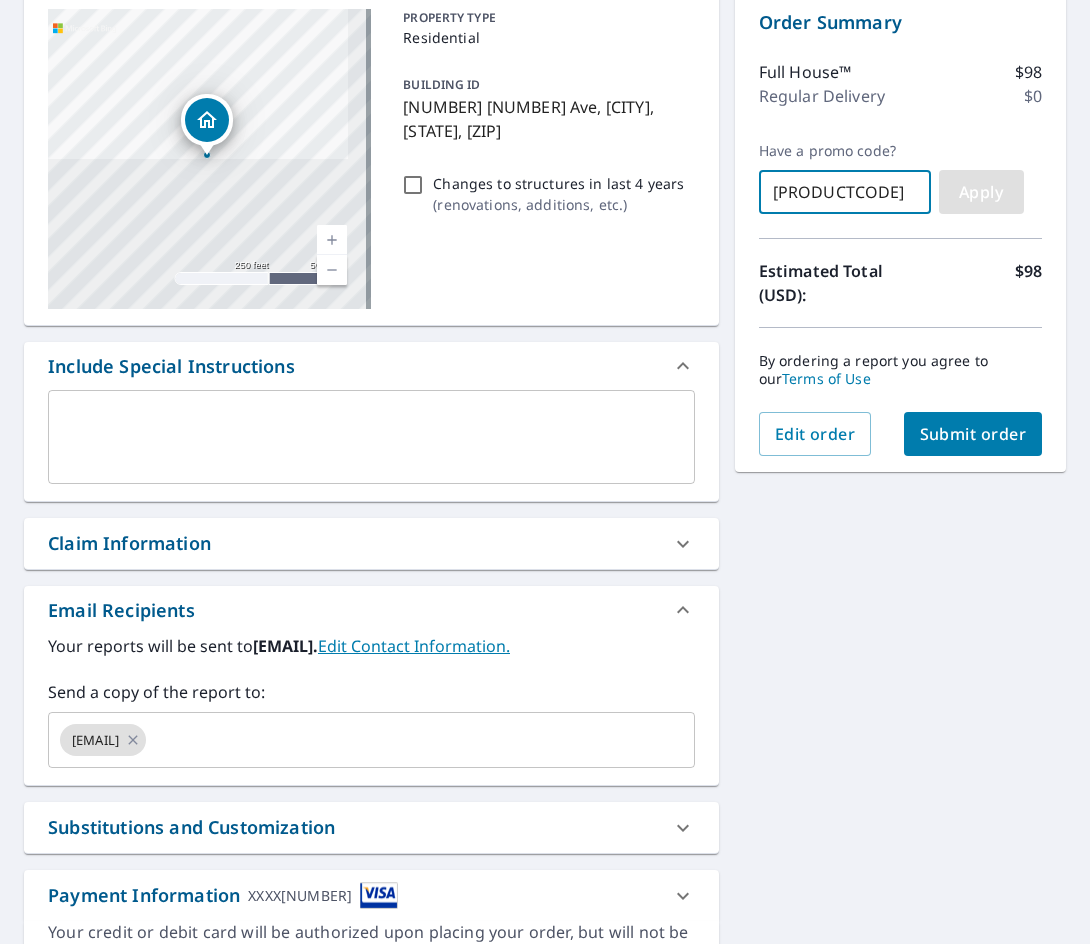 click on "Apply" at bounding box center [981, 192] 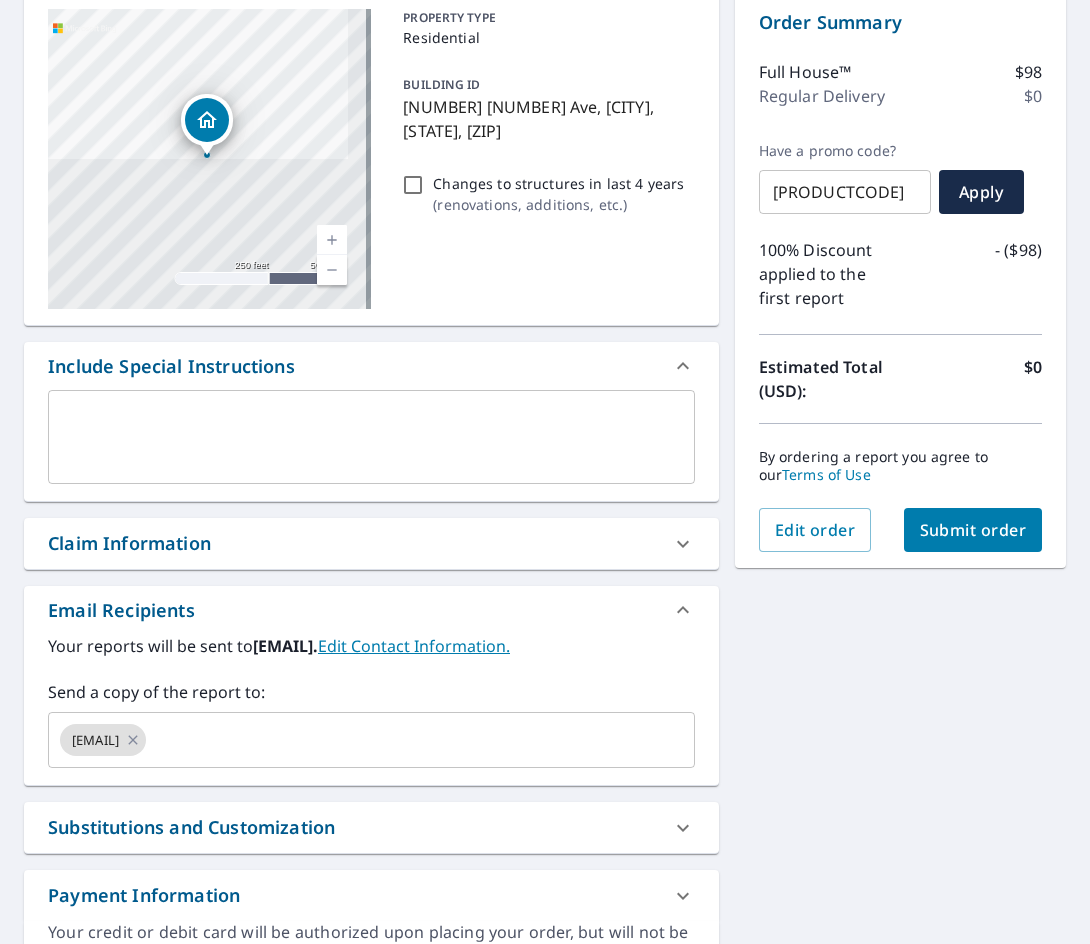 click on "Submit order" at bounding box center [973, 530] 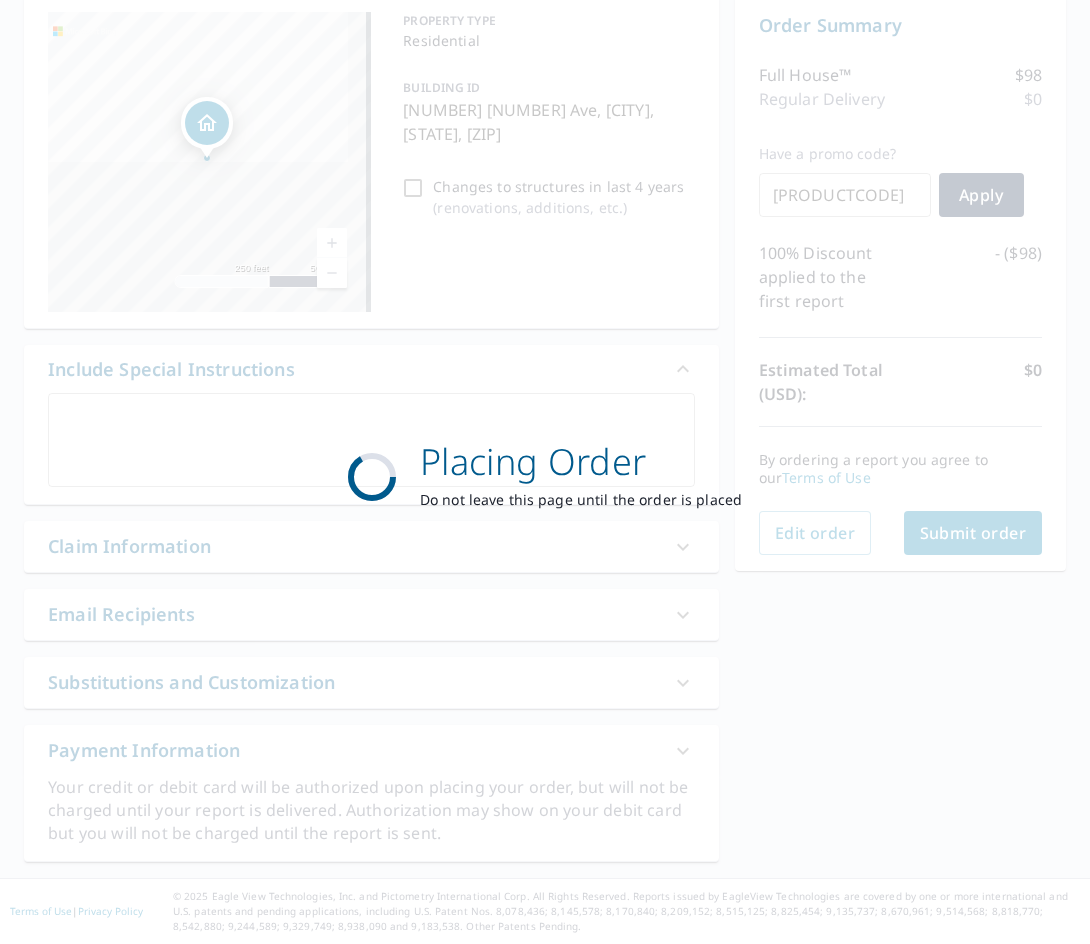 scroll, scrollTop: 205, scrollLeft: 0, axis: vertical 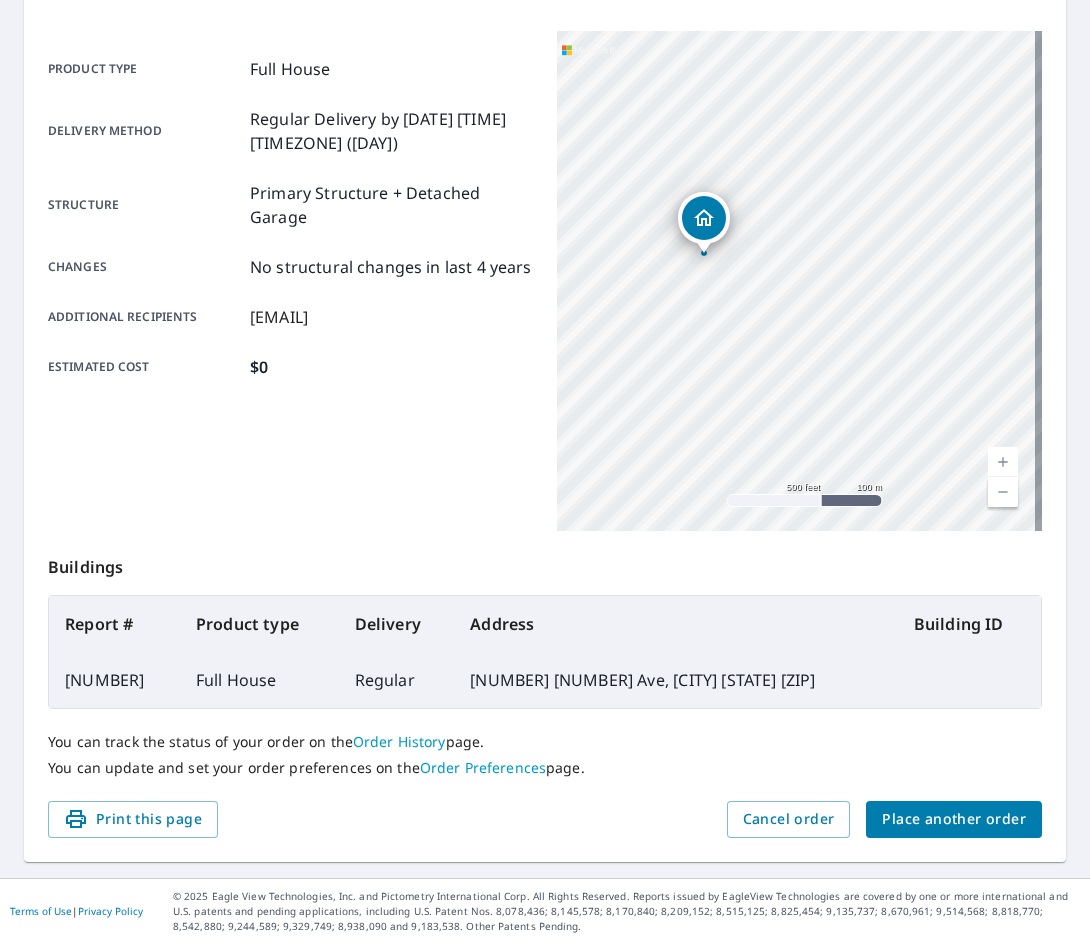 click on "Place another order" at bounding box center [954, 819] 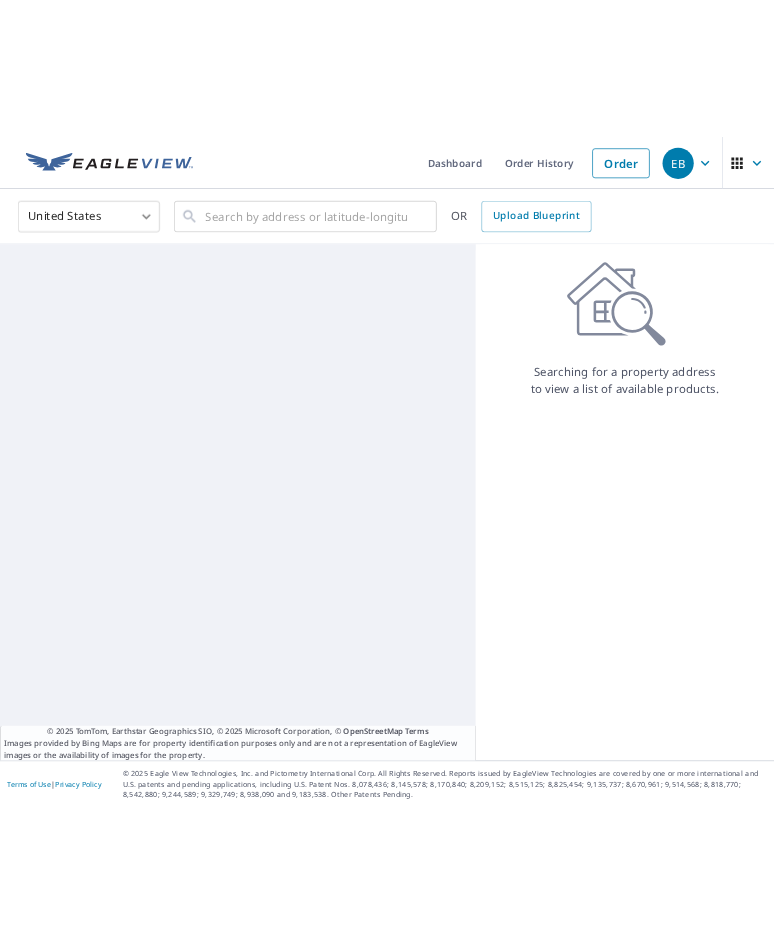 scroll, scrollTop: 0, scrollLeft: 0, axis: both 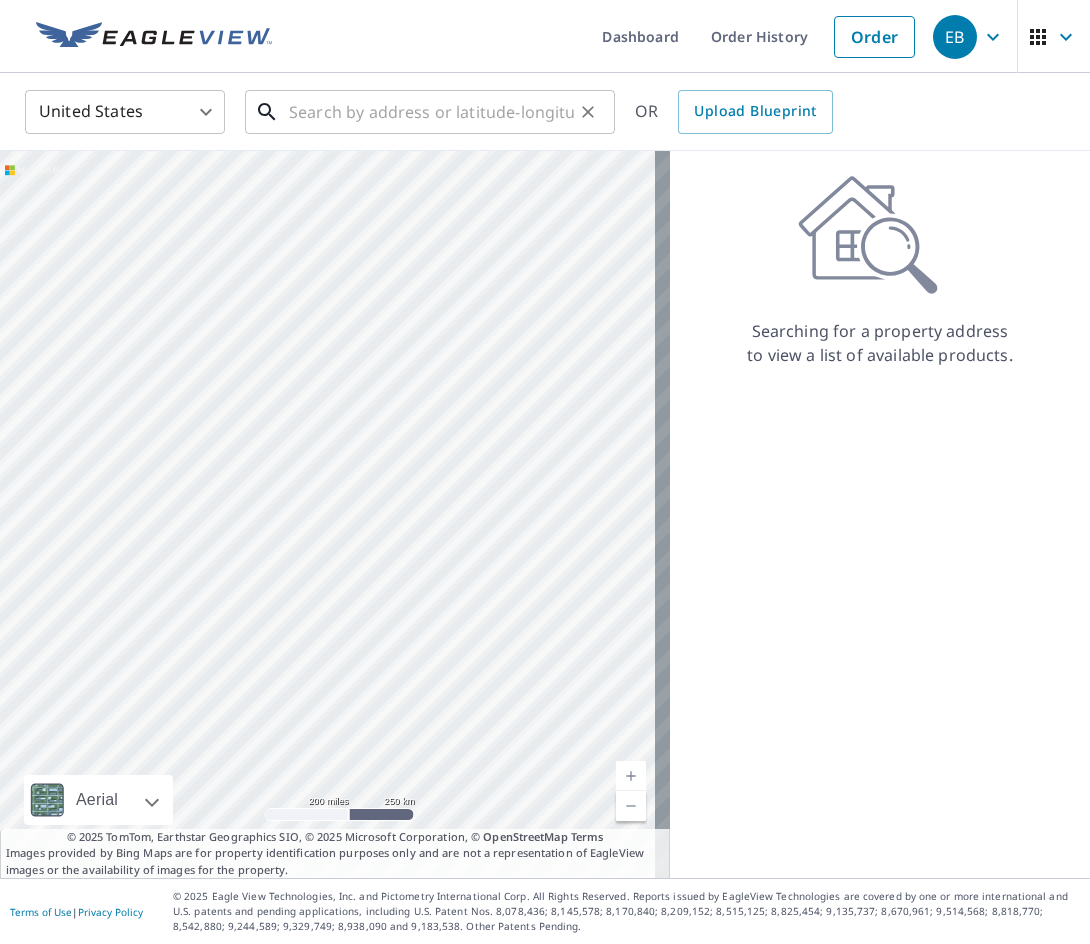 click at bounding box center [431, 112] 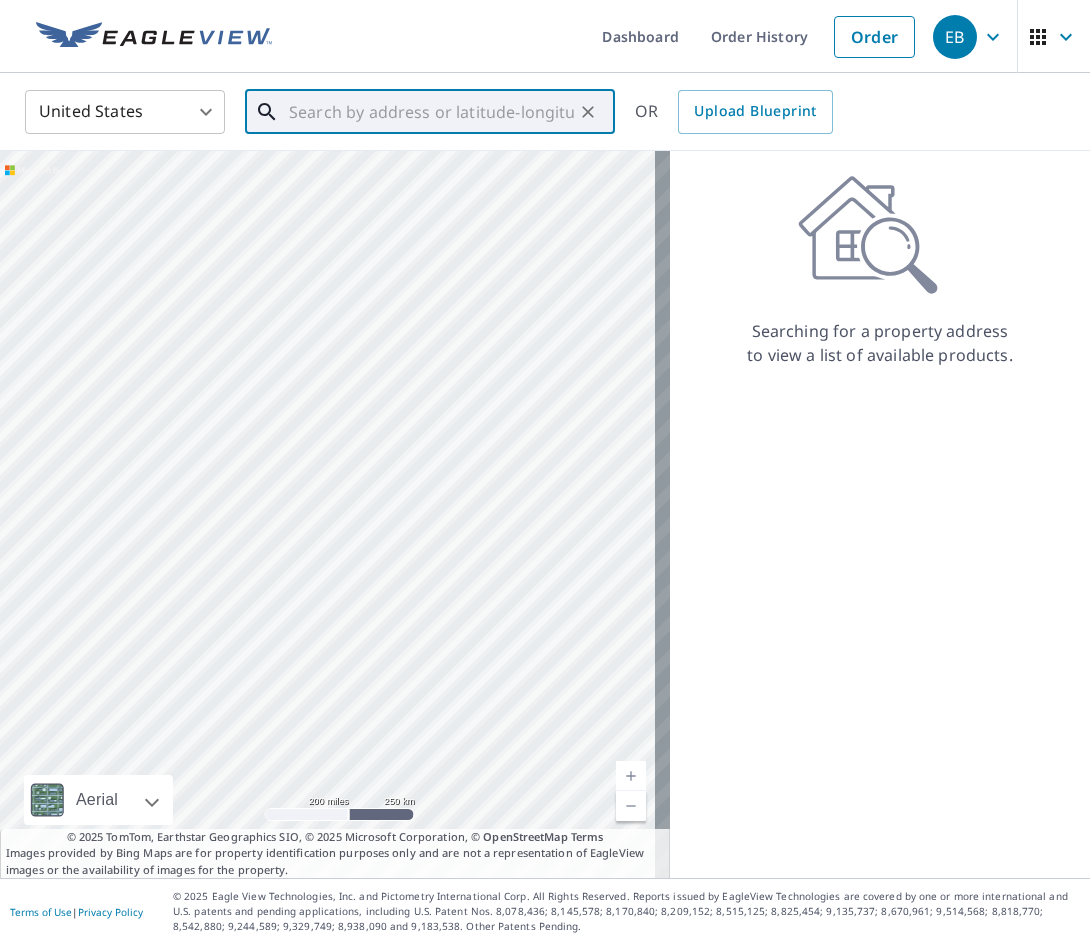 paste on "[NUMBER] [STREET]  [CITY]" 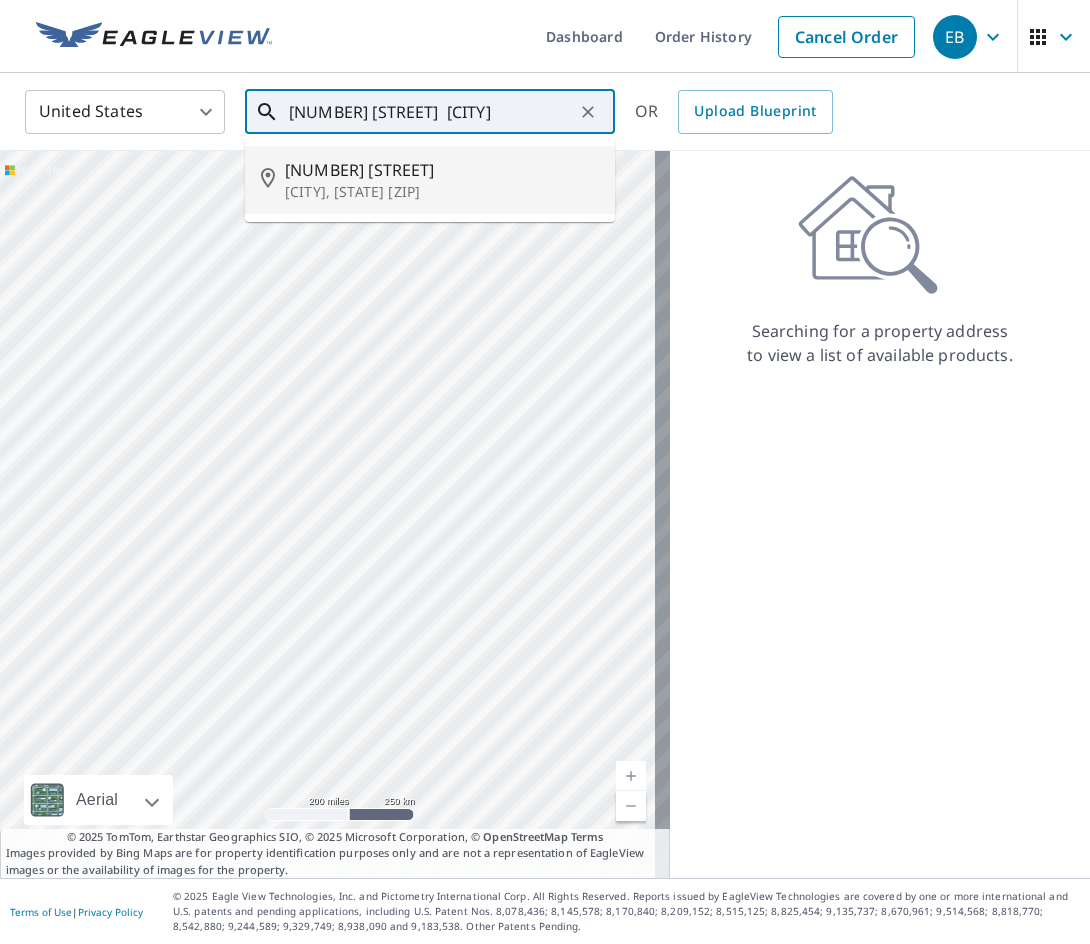 click on "[CITY], [STATE] [ZIP]" at bounding box center [442, 192] 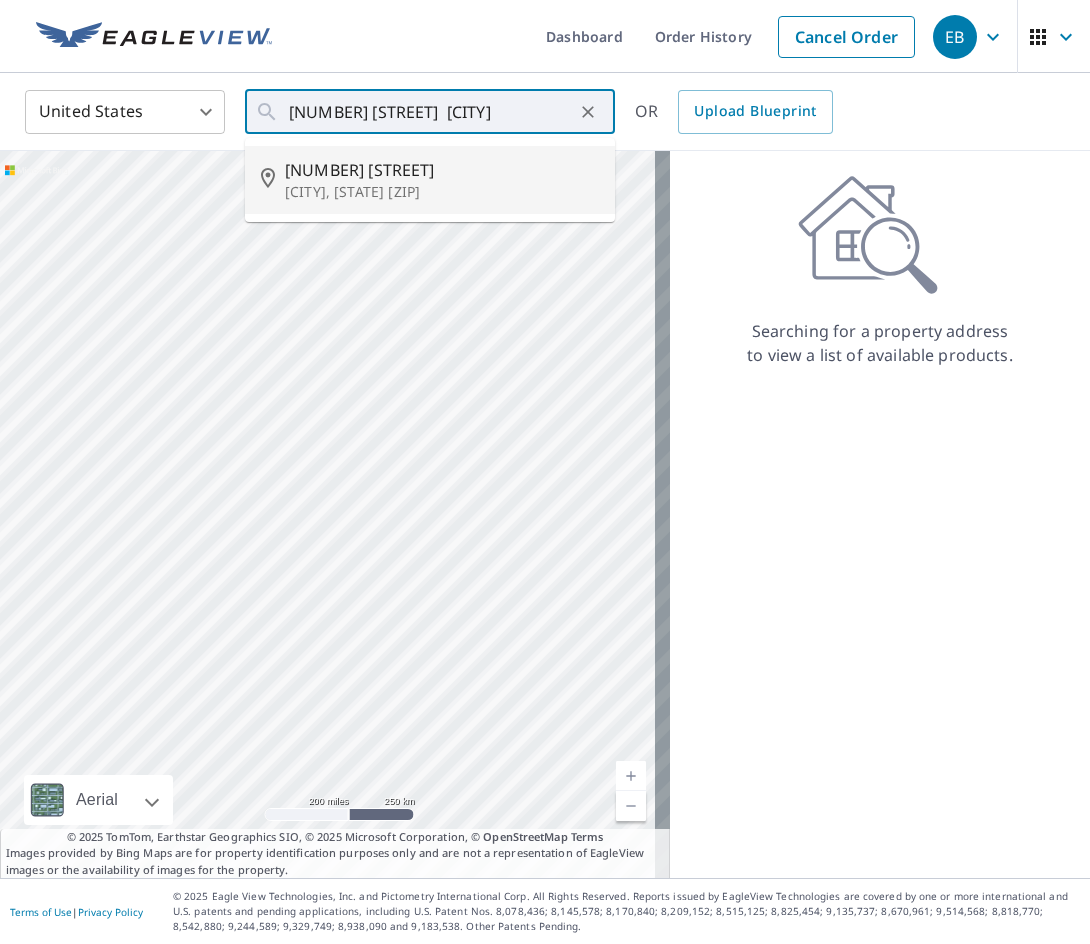 type on "[NUMBER] [STREET] [CITY], [STATE] [ZIP]" 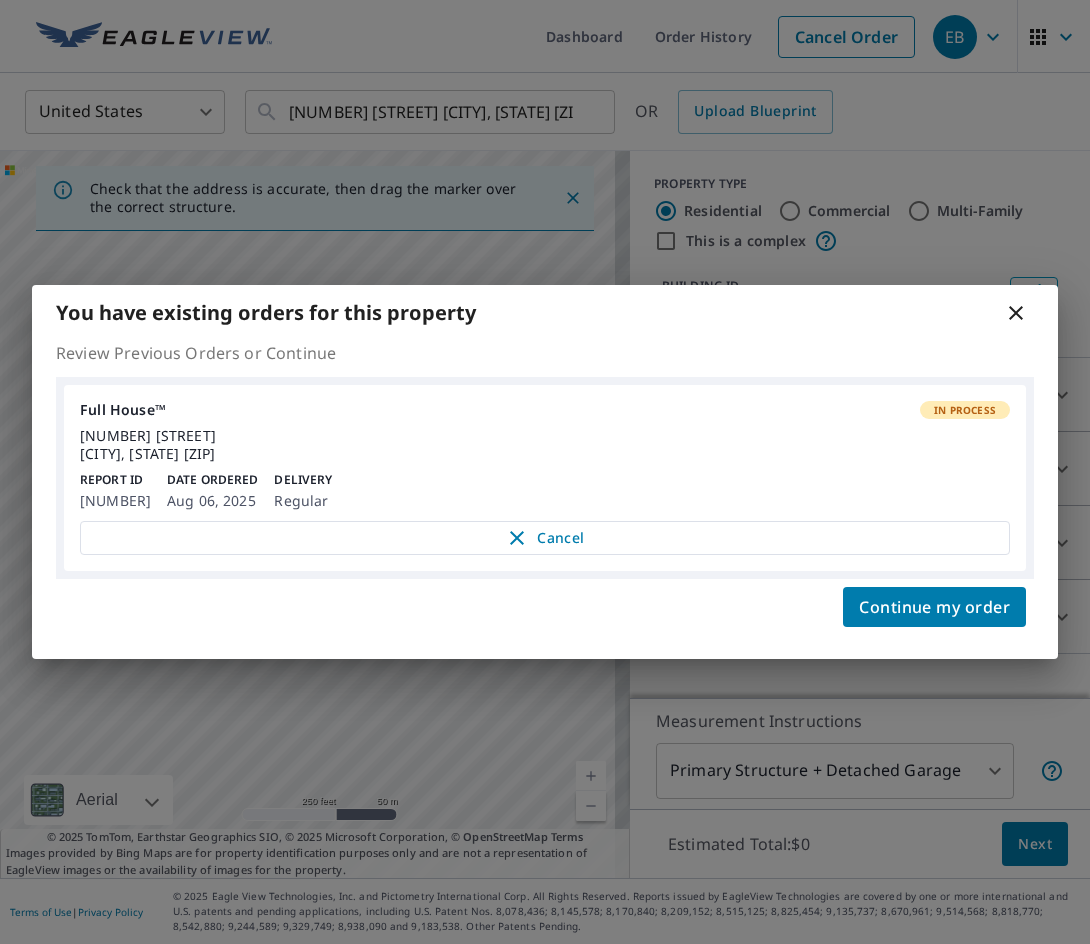 click 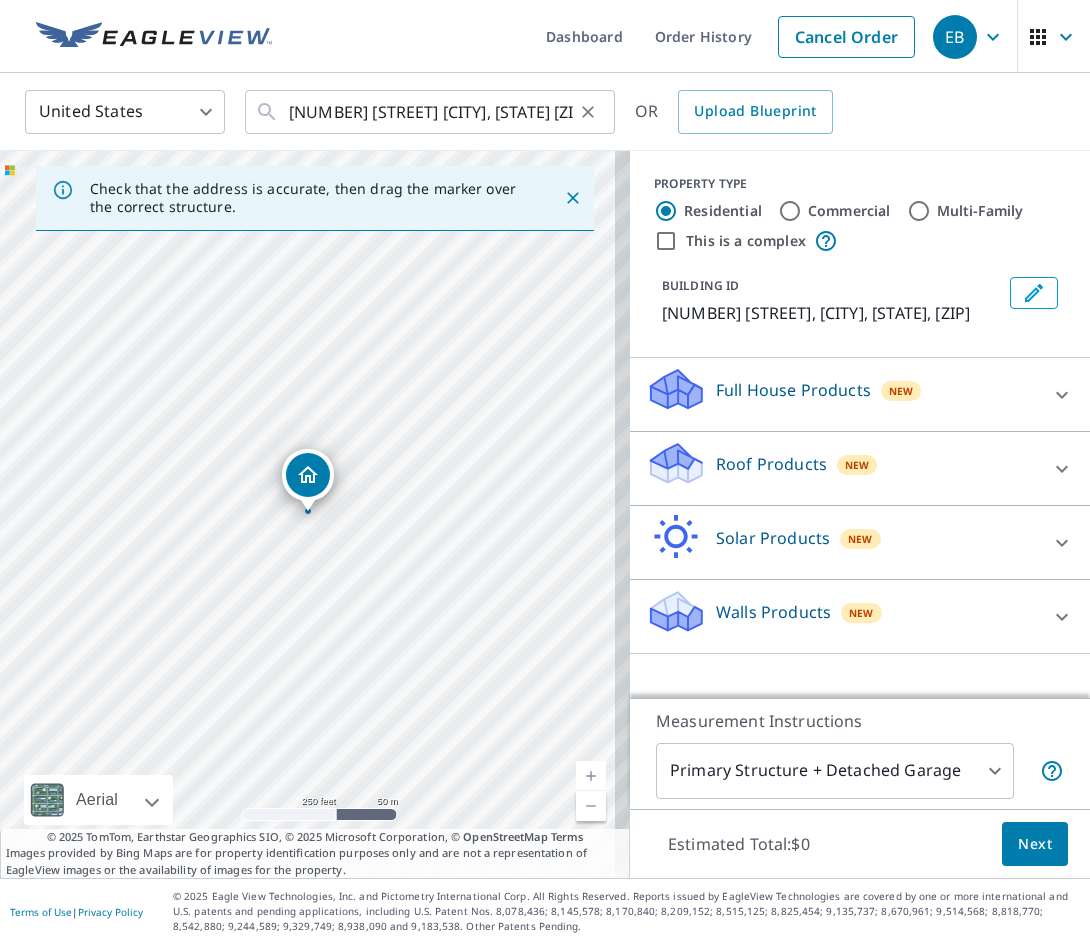 click 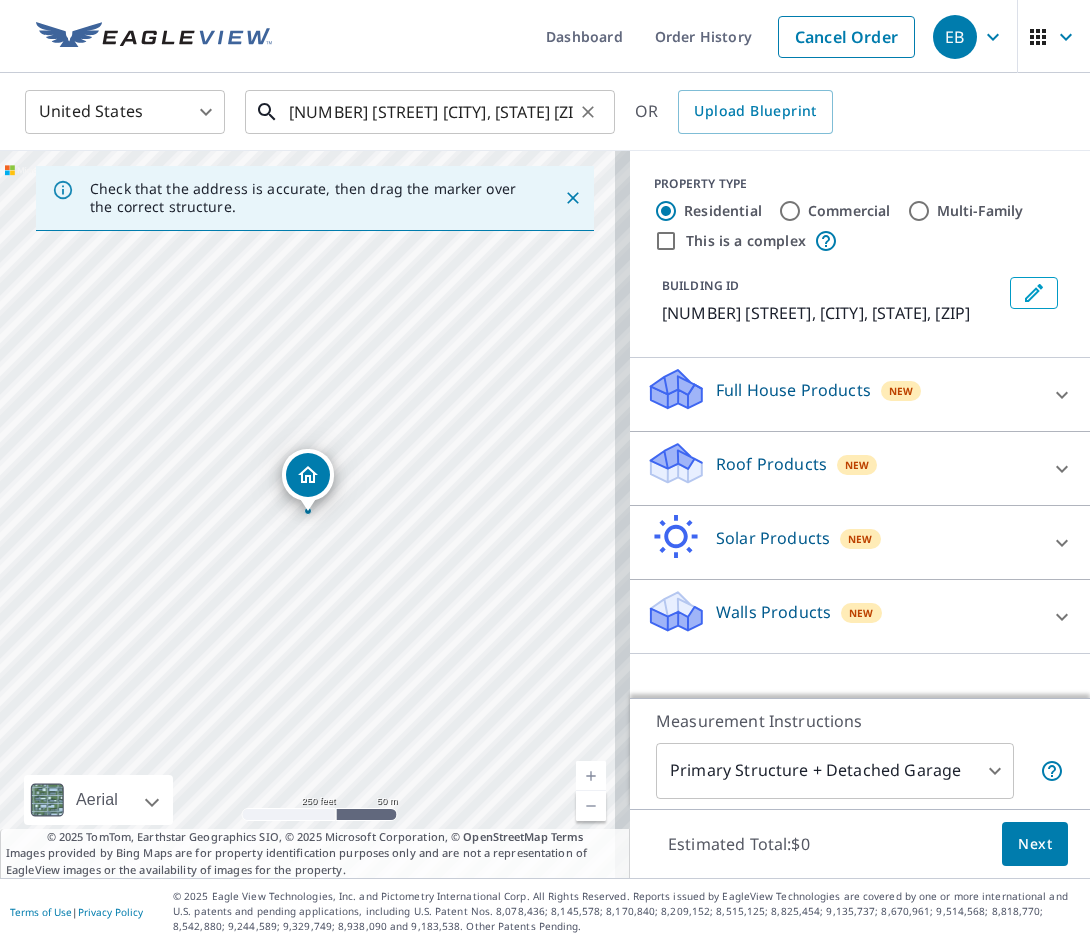 type 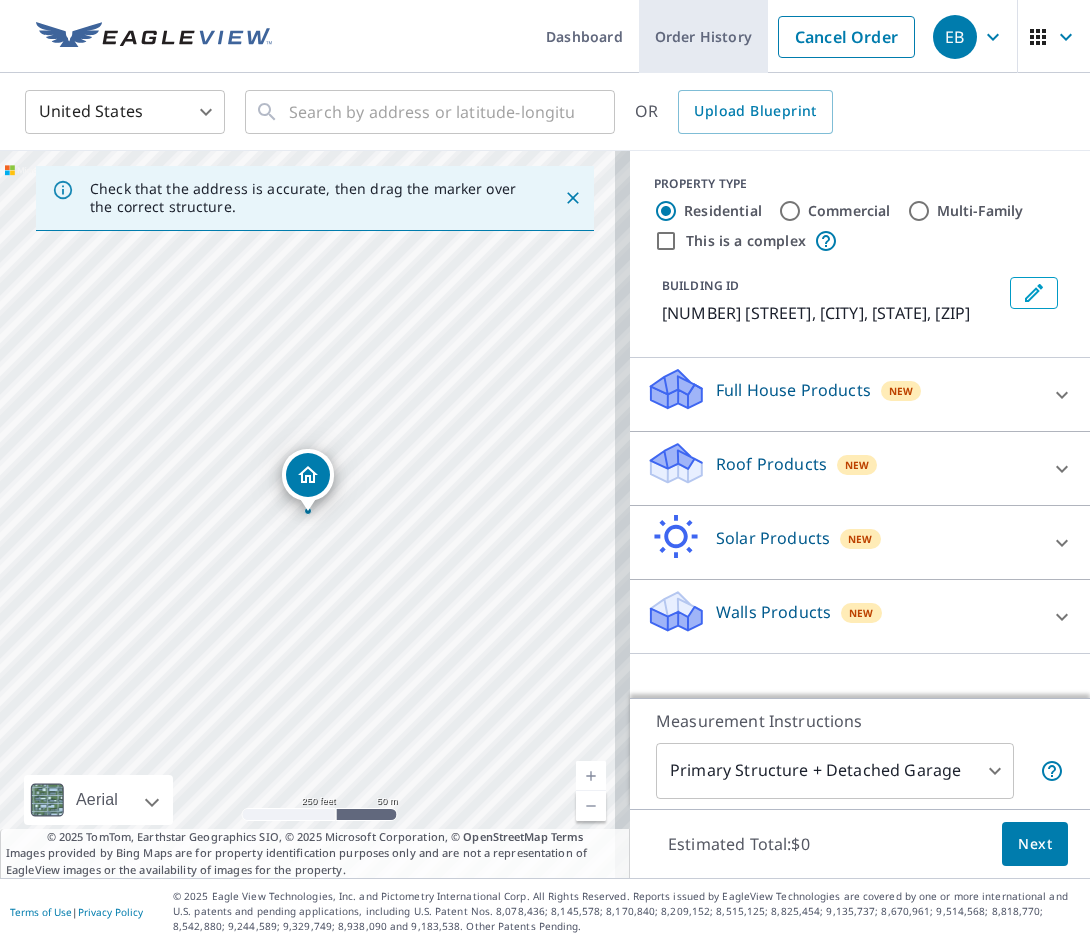 click on "Order History" at bounding box center (703, 36) 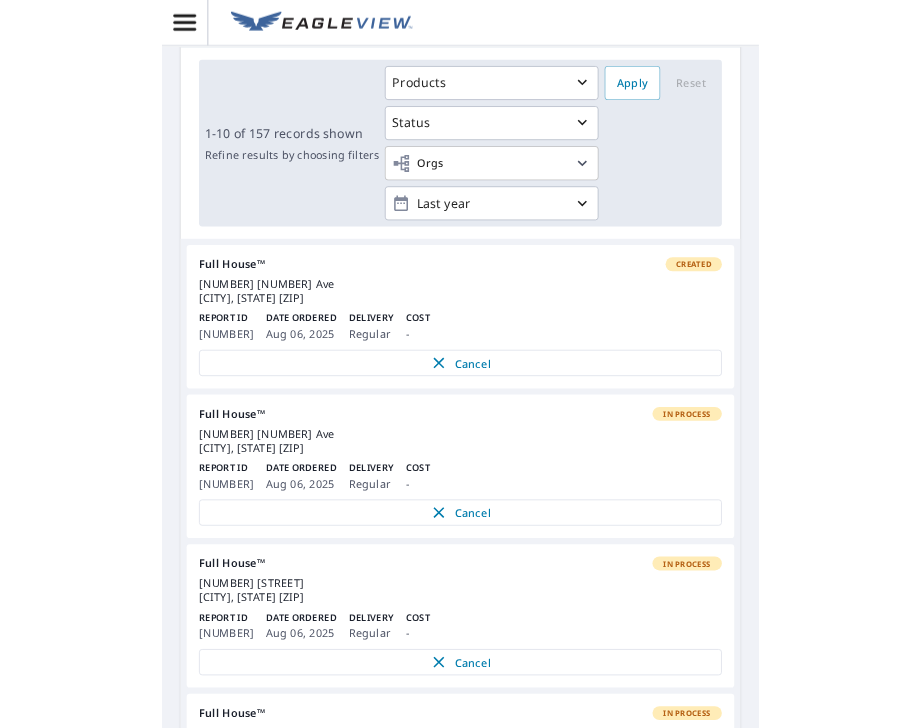 scroll, scrollTop: 0, scrollLeft: 0, axis: both 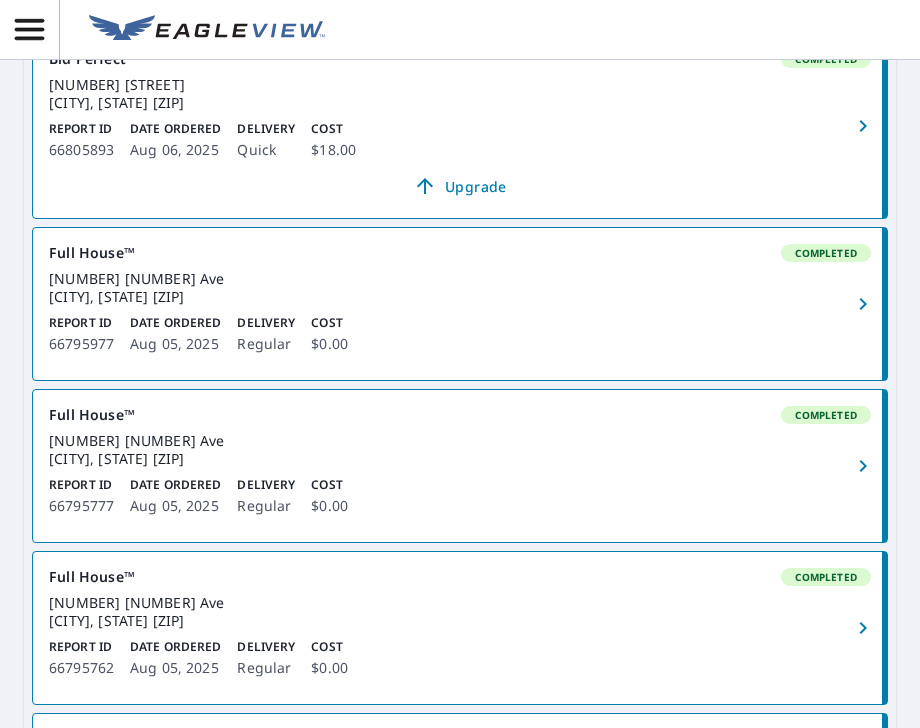 click on "[NUMBER] [NUMBER] Ave
[CITY], [STATE] [ZIP]" at bounding box center (460, 288) 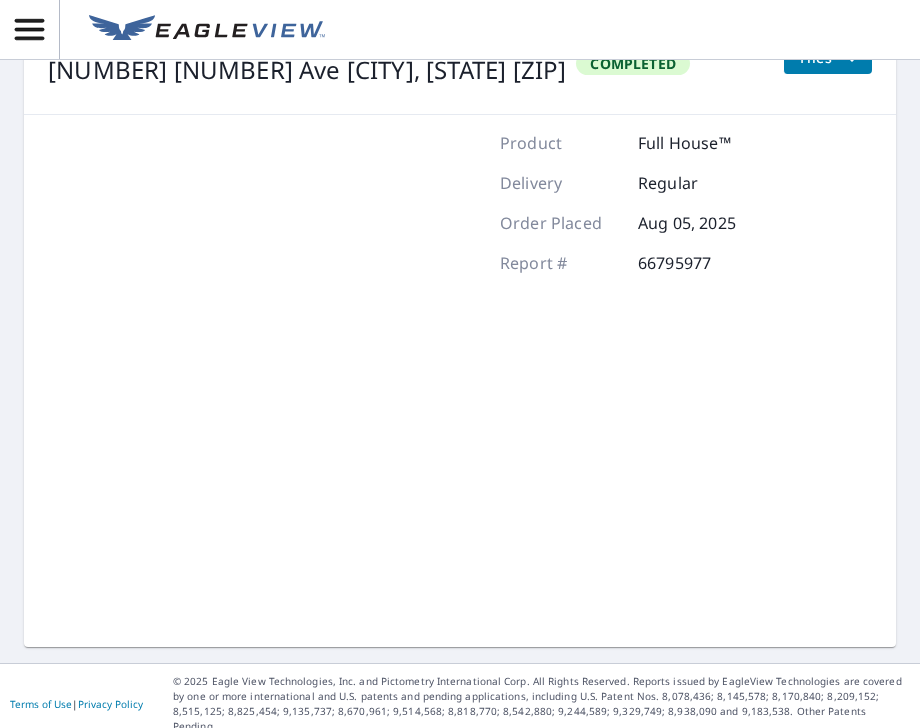 scroll, scrollTop: 0, scrollLeft: 0, axis: both 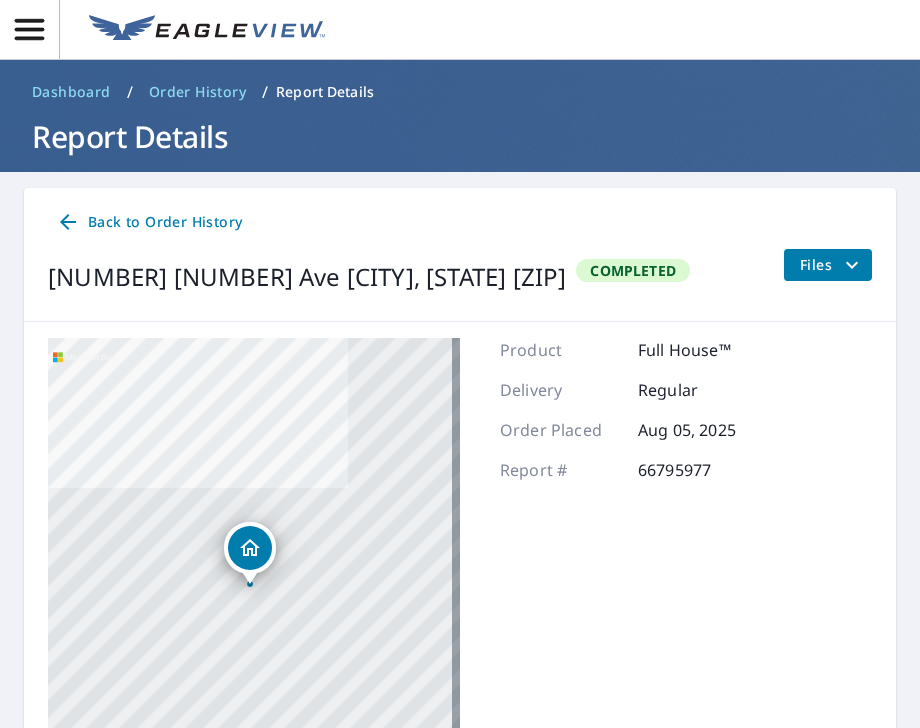 click on "Files" at bounding box center [832, 265] 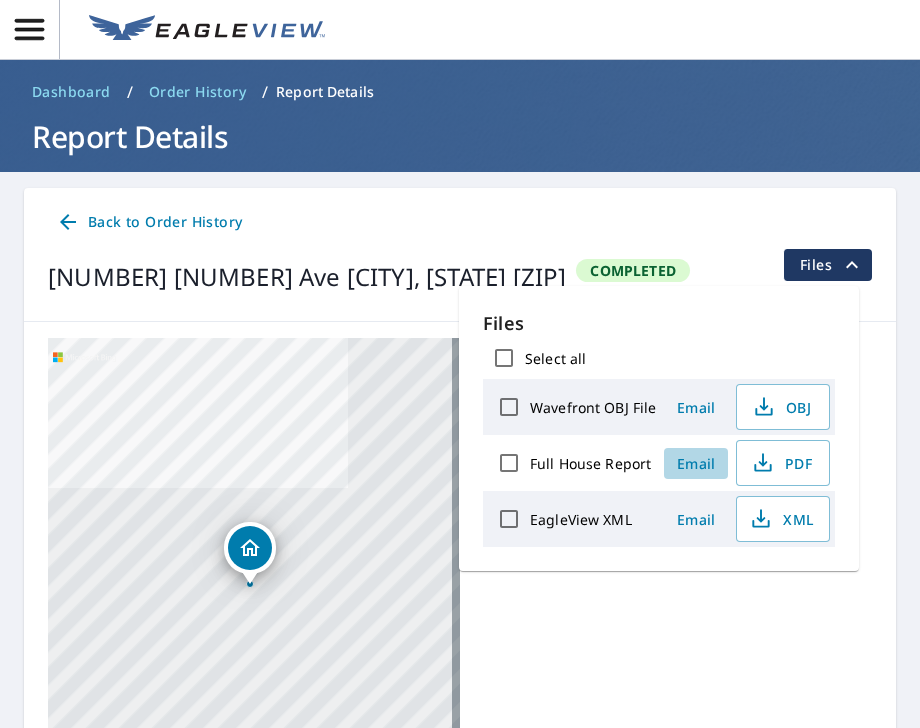 click on "Email" at bounding box center [696, 463] 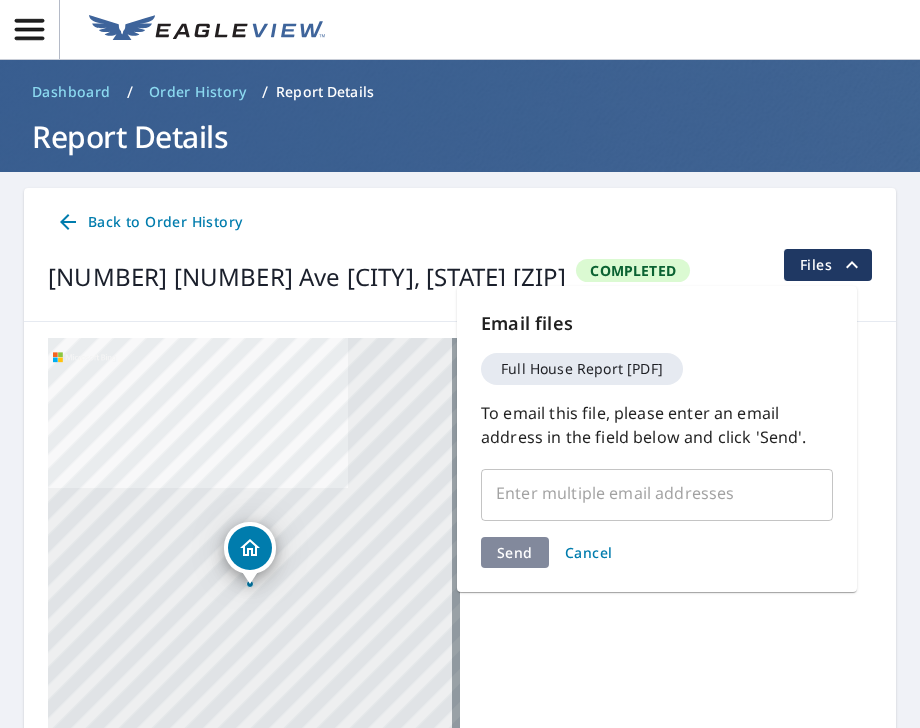 click at bounding box center (642, 493) 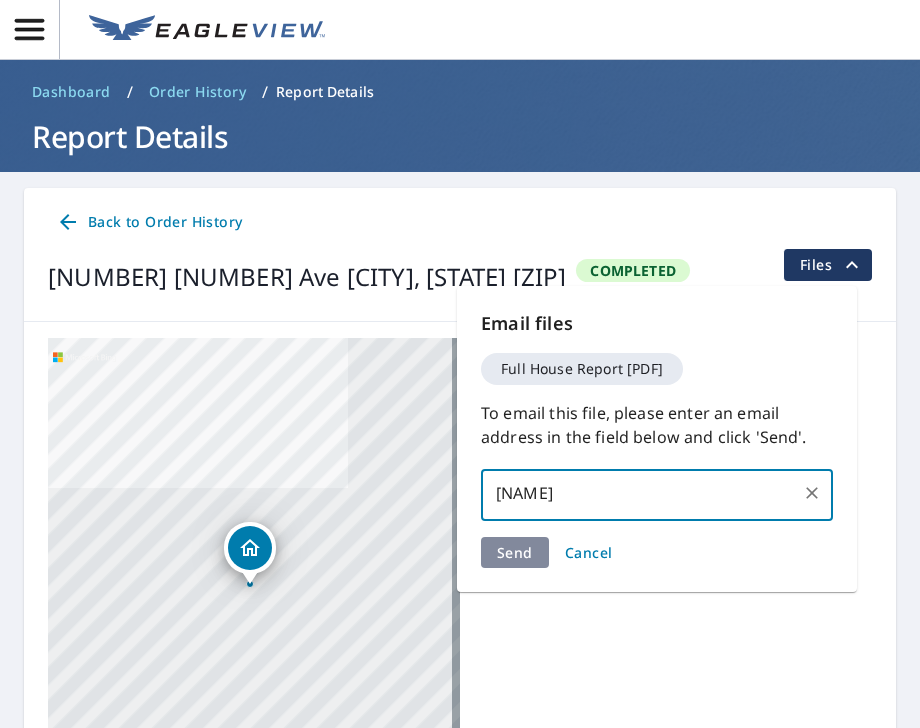 type on "[NAME]" 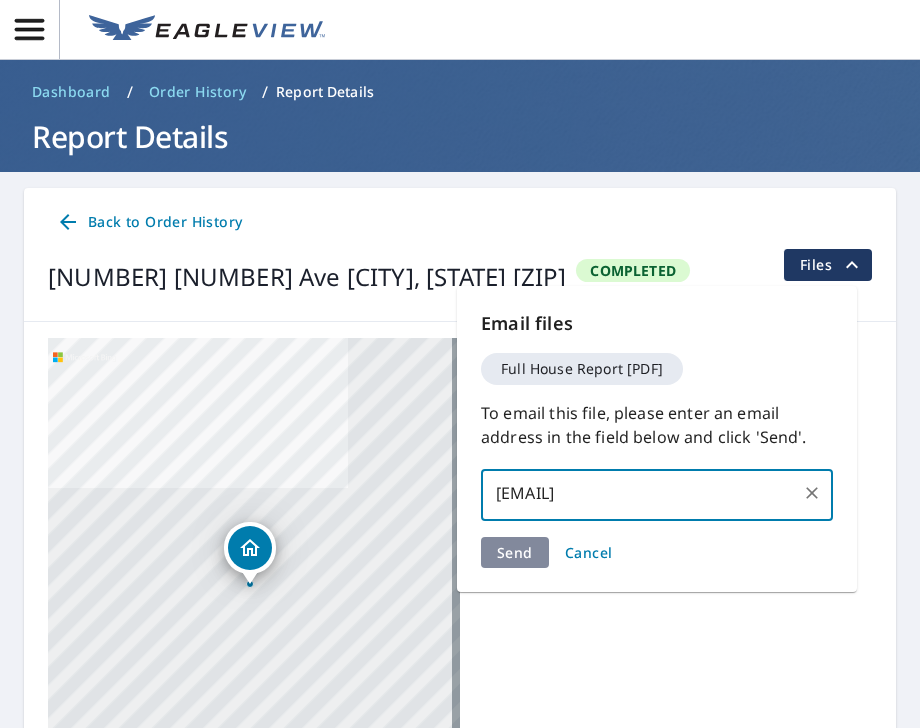 type on "[EMAIL]" 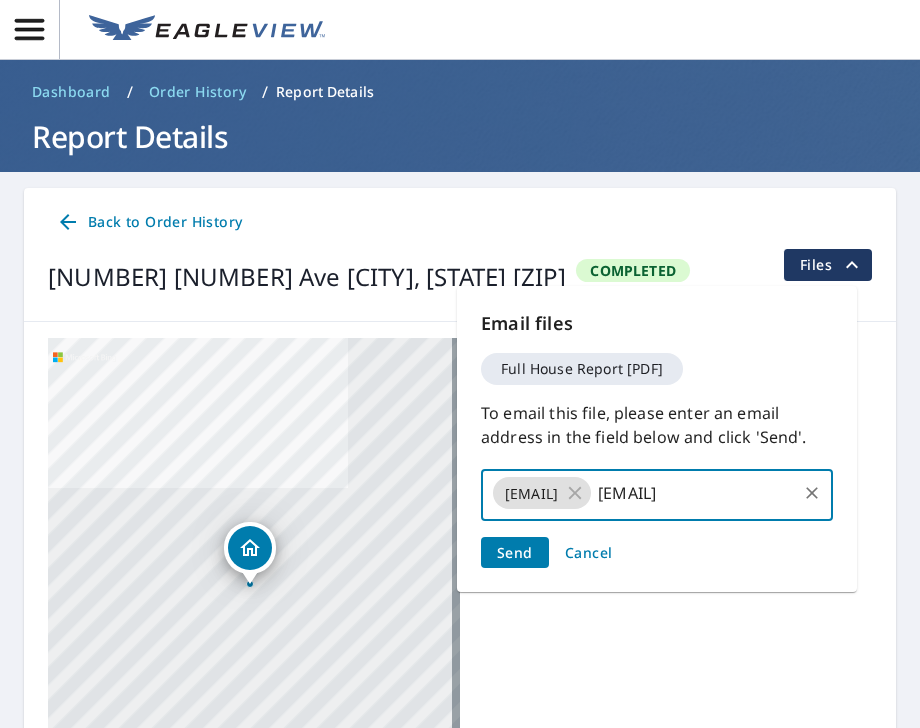 type 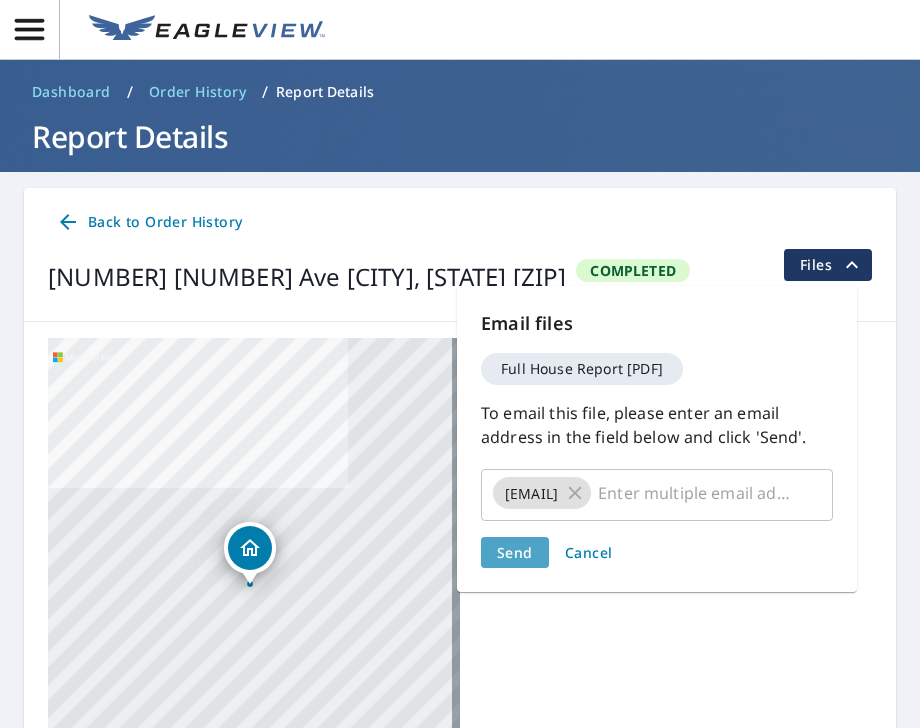 click on "Send" at bounding box center (515, 552) 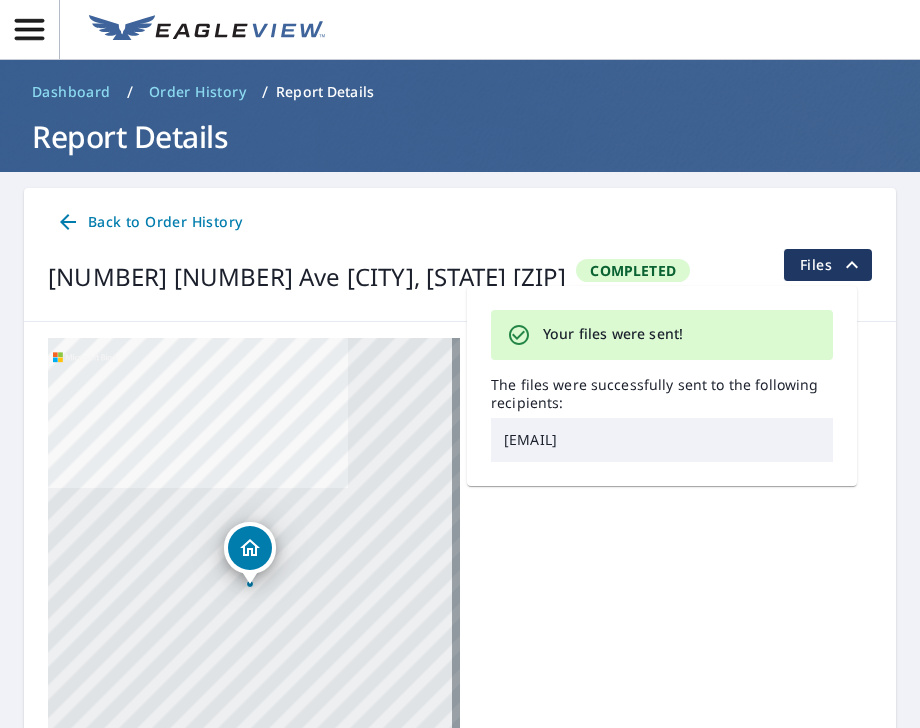 click on "[NUMBER] [STREET]
[CITY], [STATE] [ZIP] Aerial Road A standard road map Aerial A detailed look from above Labels Labels © [YEAR] TomTom, © Vexcel Imaging, © [YEAR] Microsoft Corporation,  © OpenStreetMap Terms Product Full House™ Delivery Regular Order Placed [DATE] Report # [NUMBER] Date Ordered [DATE] Report # [NUMBER]" at bounding box center [460, 588] 